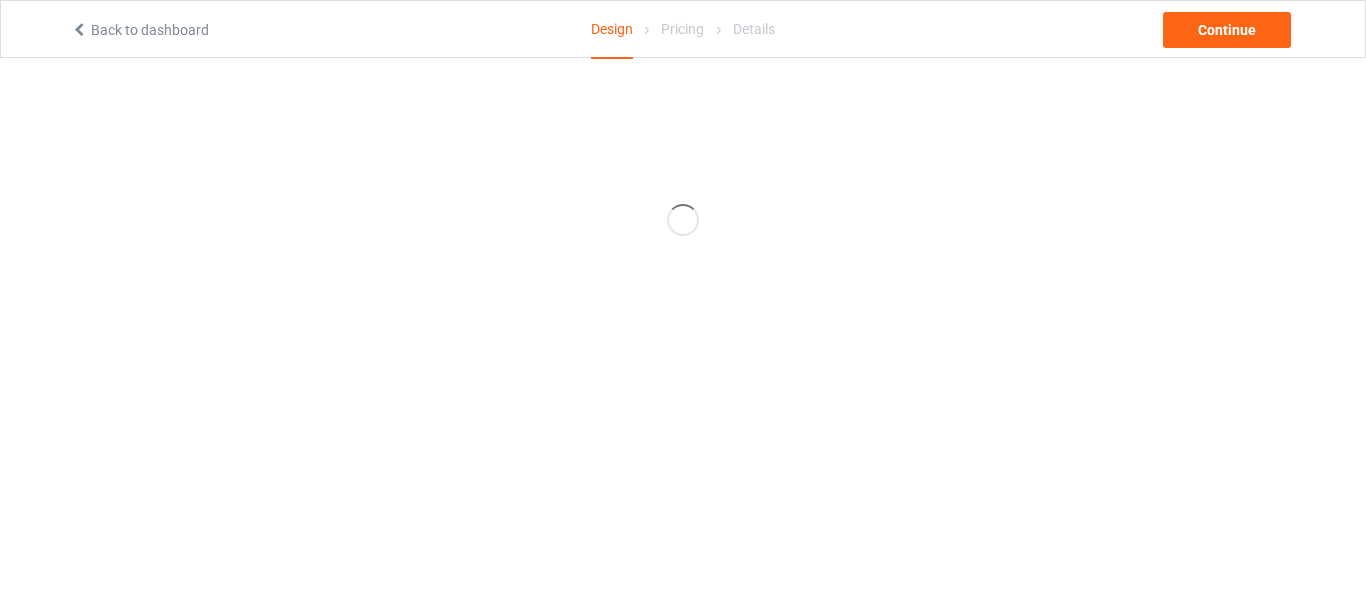 scroll, scrollTop: 0, scrollLeft: 0, axis: both 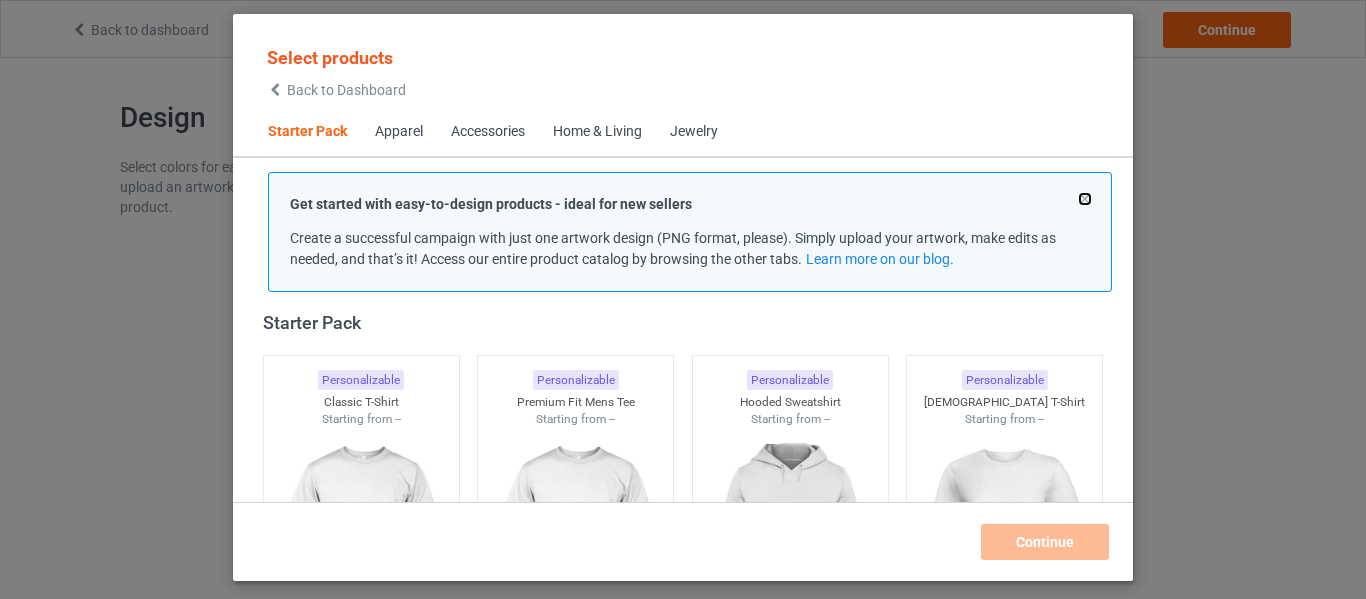 click at bounding box center (1085, 199) 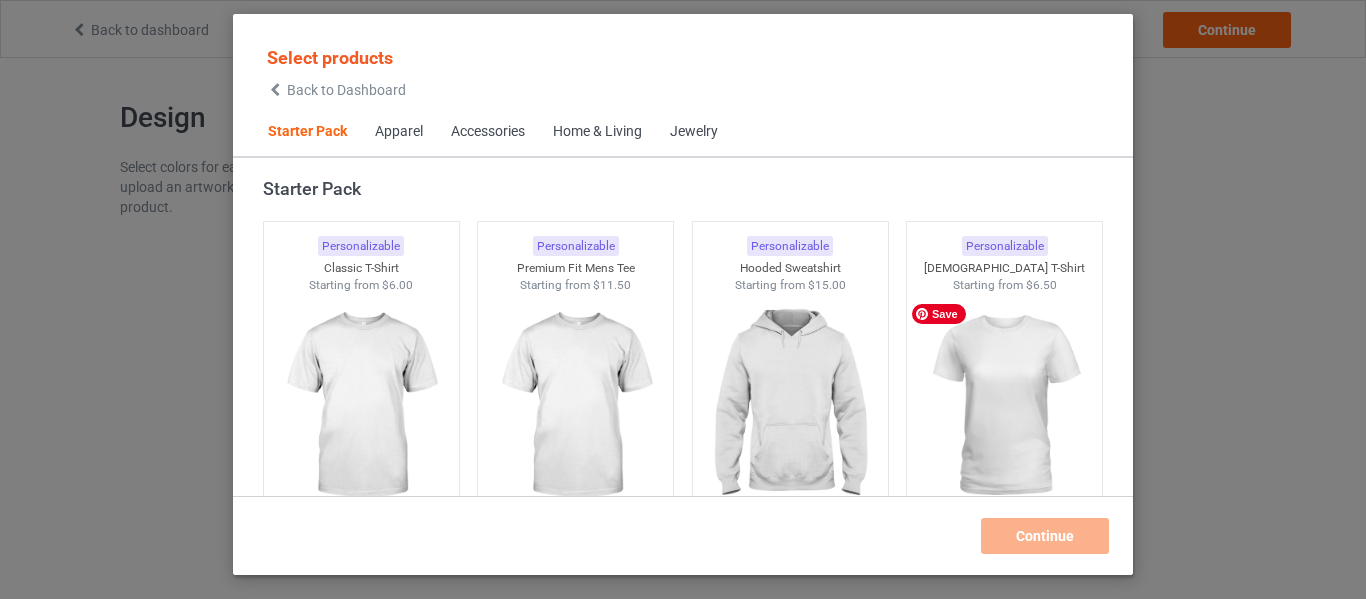 drag, startPoint x: 960, startPoint y: 399, endPoint x: 1073, endPoint y: 541, distance: 181.47452 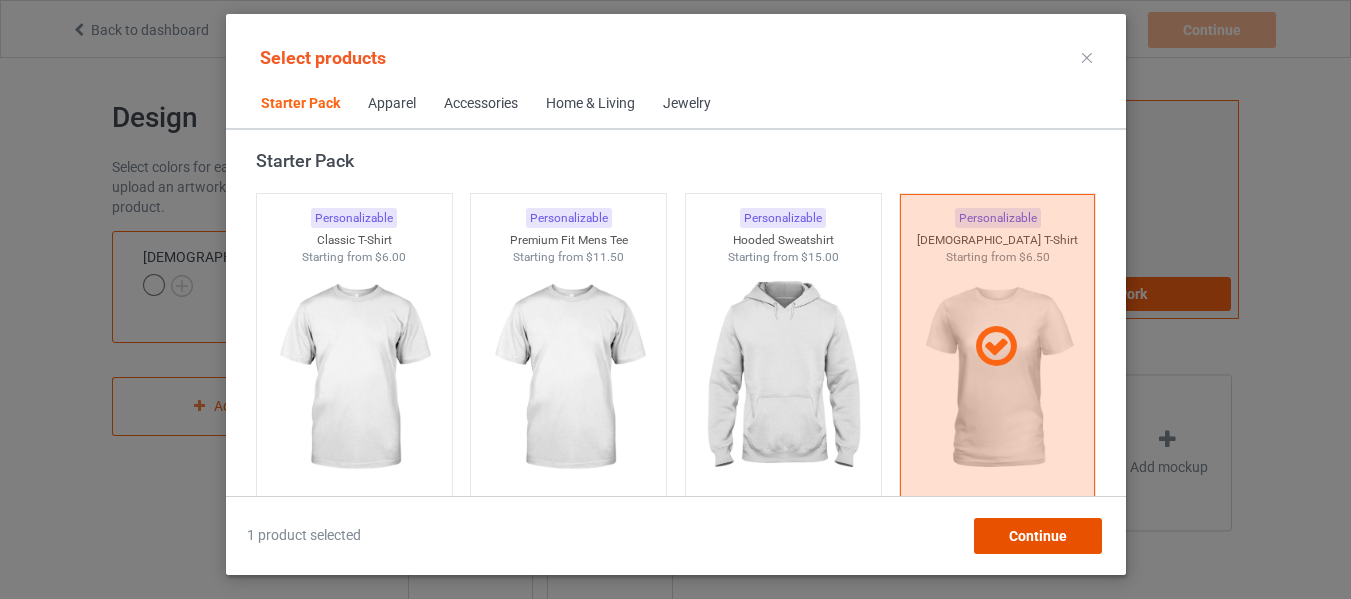 click on "Continue" at bounding box center (1037, 536) 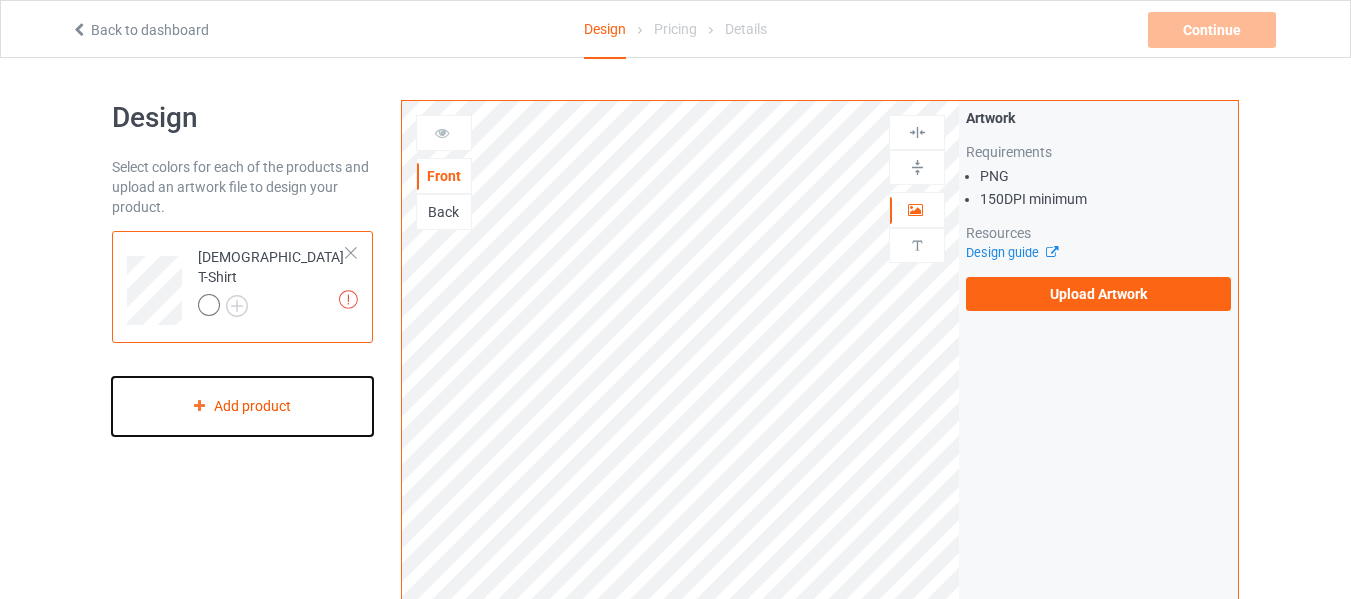 click on "Add product" at bounding box center (242, 406) 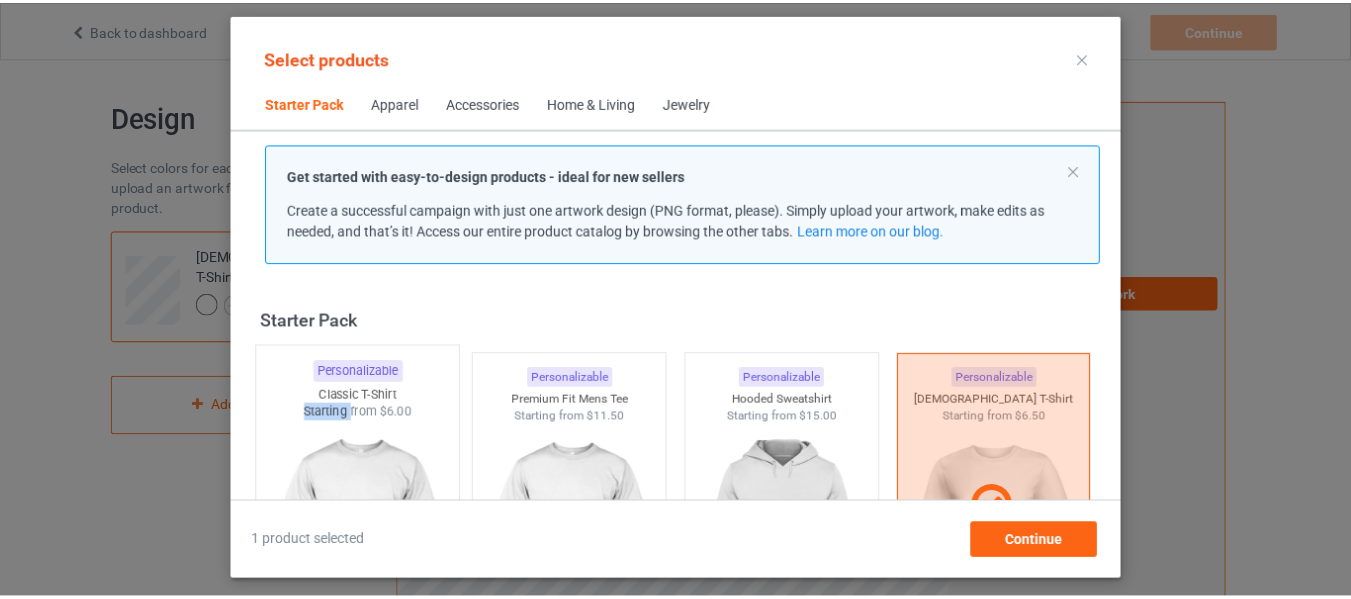 scroll, scrollTop: 26, scrollLeft: 0, axis: vertical 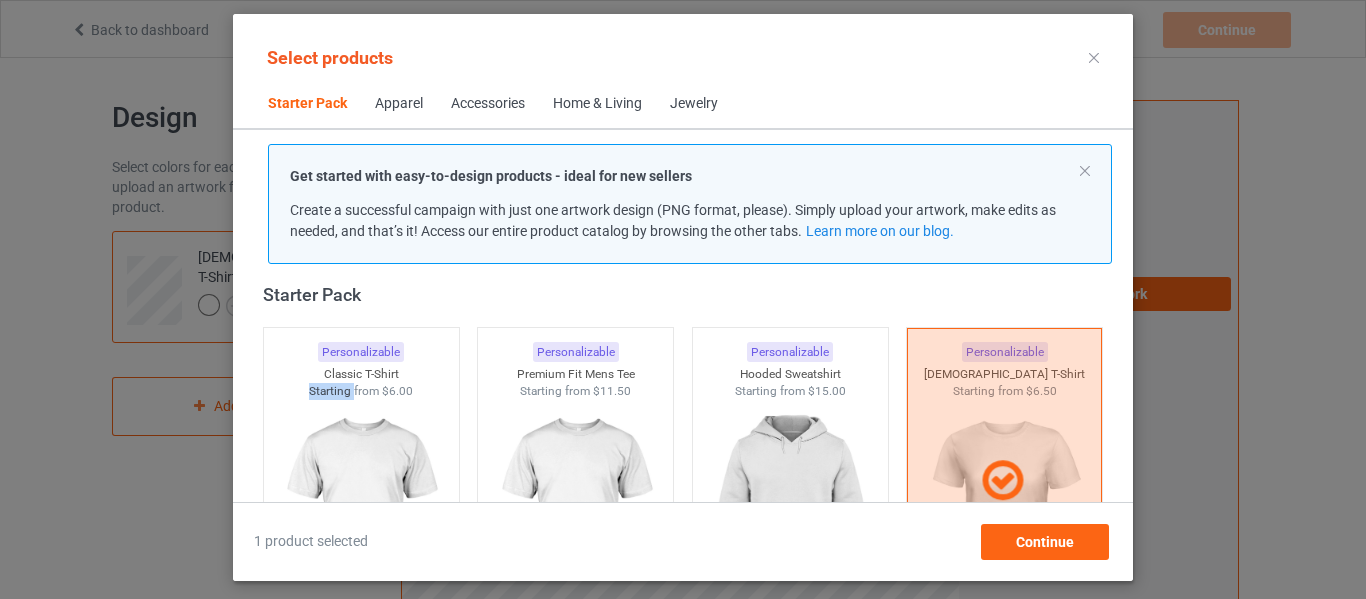 click at bounding box center [1094, 58] 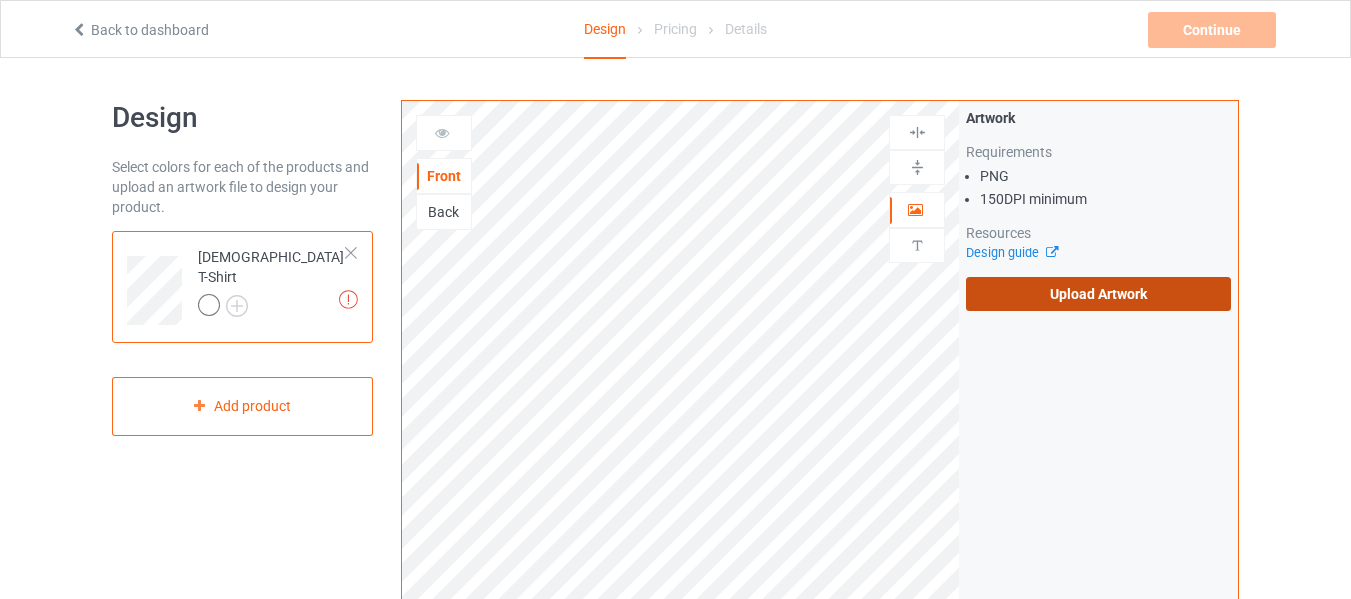 click on "Upload Artwork" at bounding box center [1098, 294] 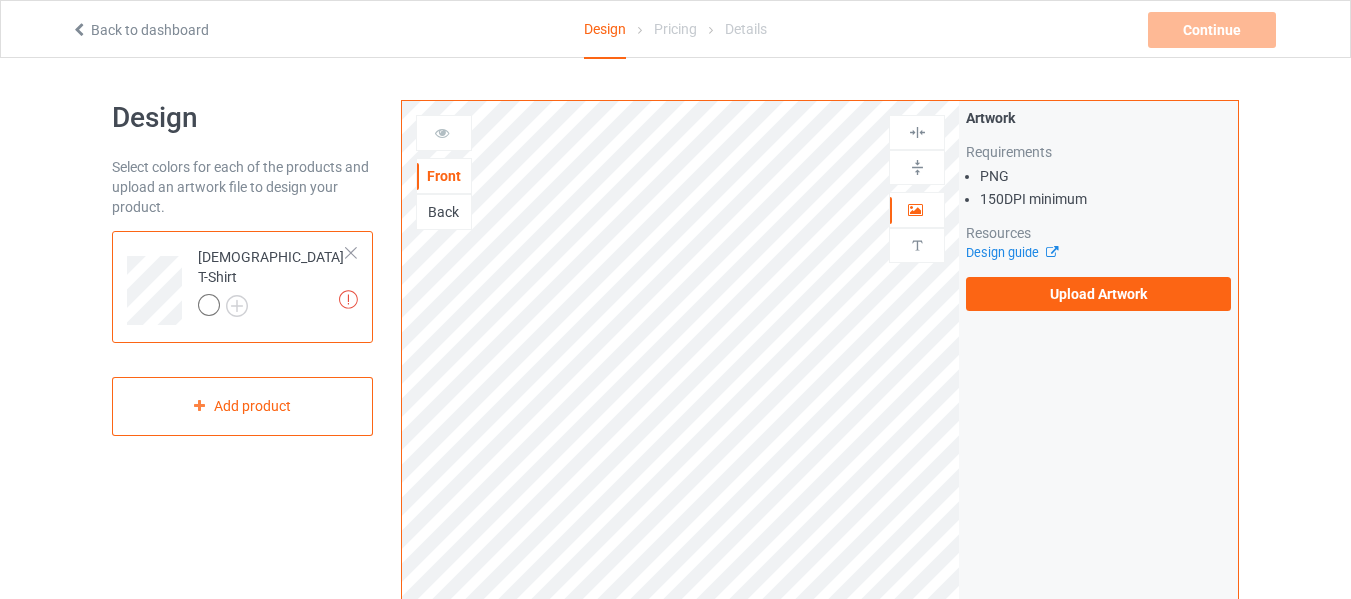 click on "Artwork Requirements PNG 150  DPI minimum Resources Design guide Upload Artwork" at bounding box center [1098, 481] 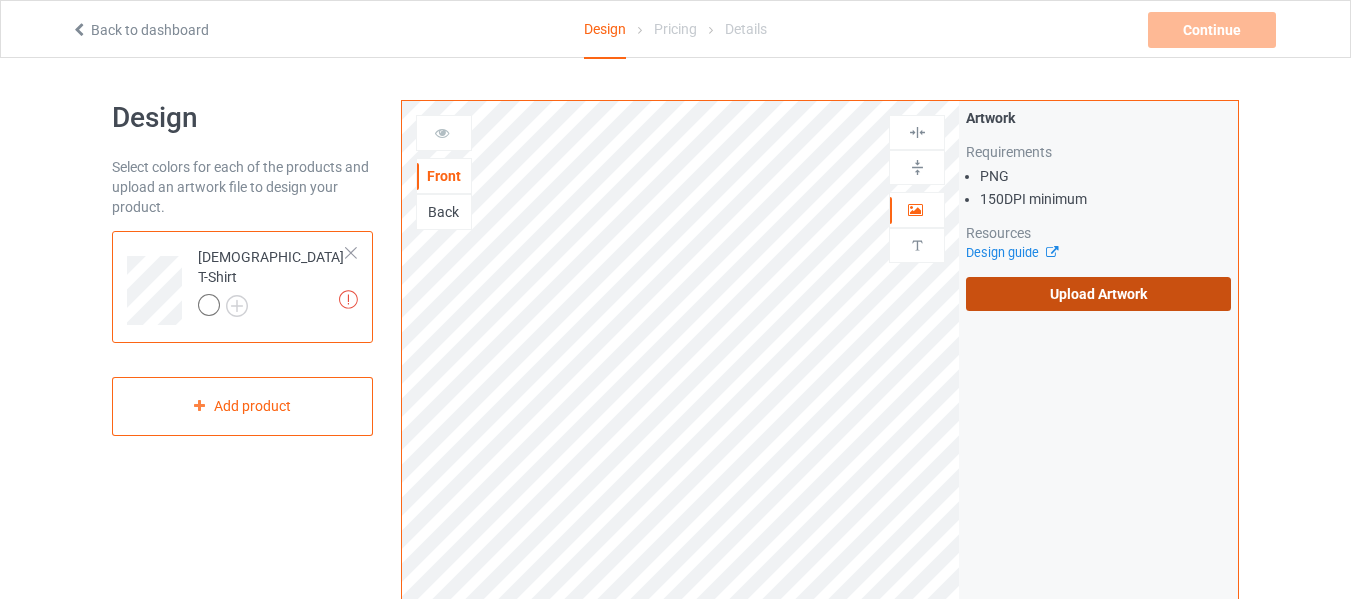 click on "Upload Artwork" at bounding box center (1098, 294) 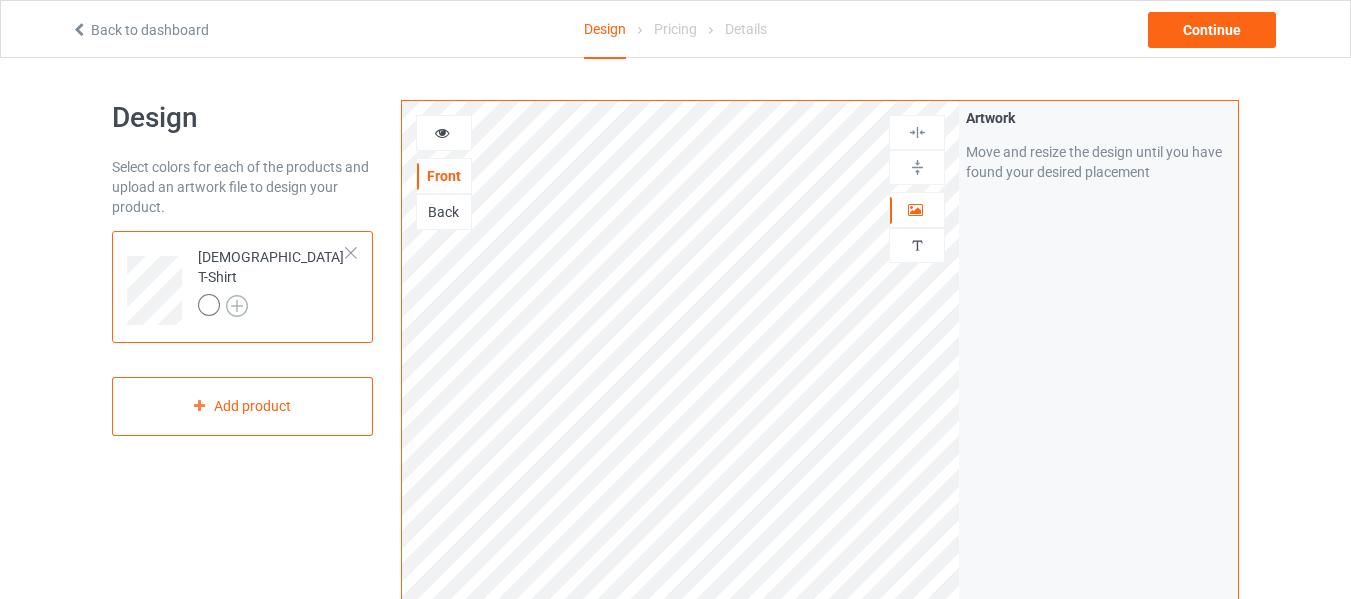 click at bounding box center [237, 306] 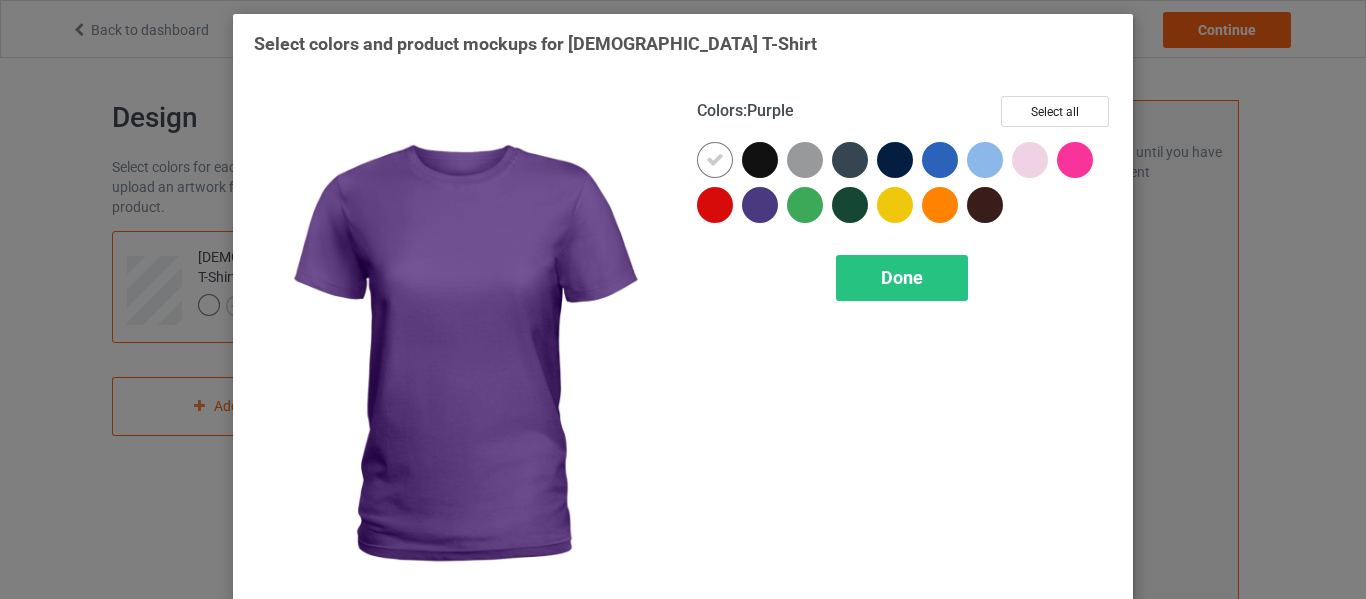 click on "Select colors and product mockups for [DEMOGRAPHIC_DATA] T-Shirt Colors :  Purple Select all Done" at bounding box center [683, 299] 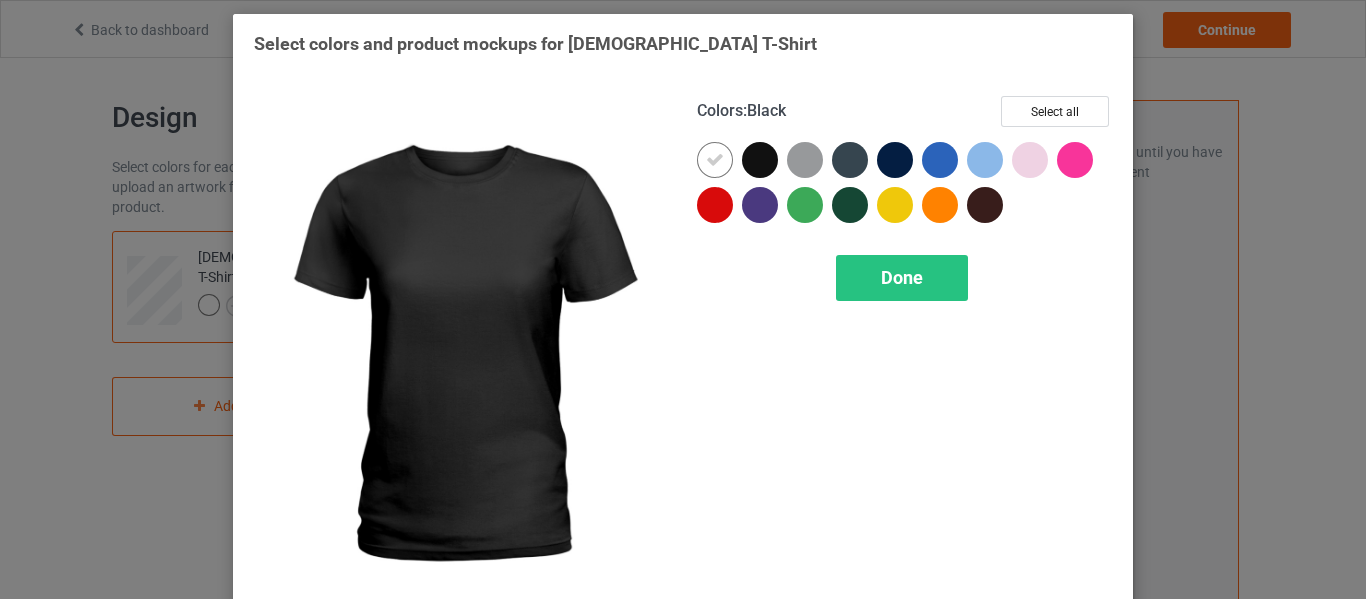 click at bounding box center (760, 160) 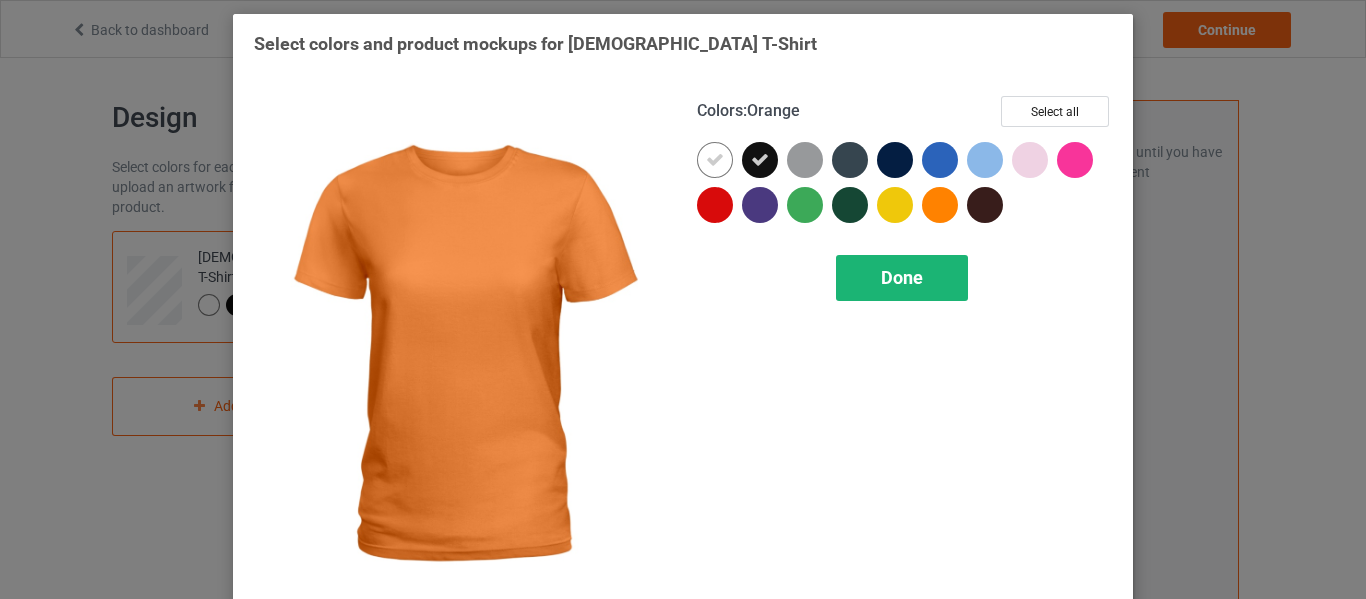 click on "Done" at bounding box center [902, 278] 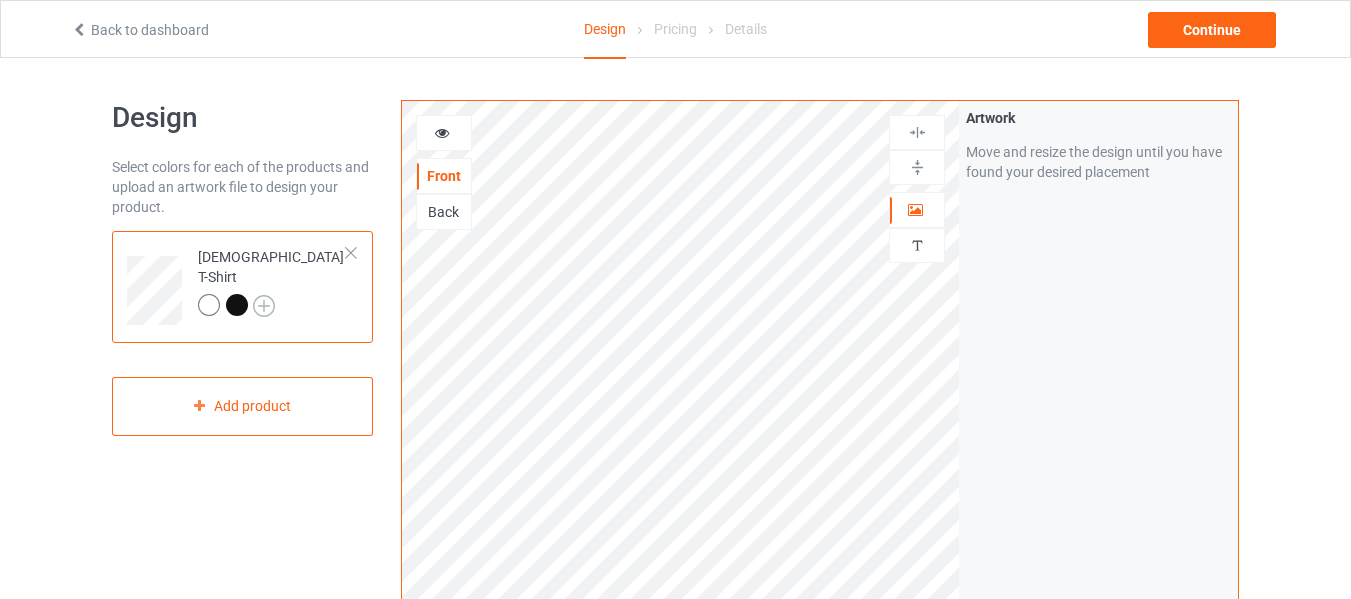 click at bounding box center [264, 306] 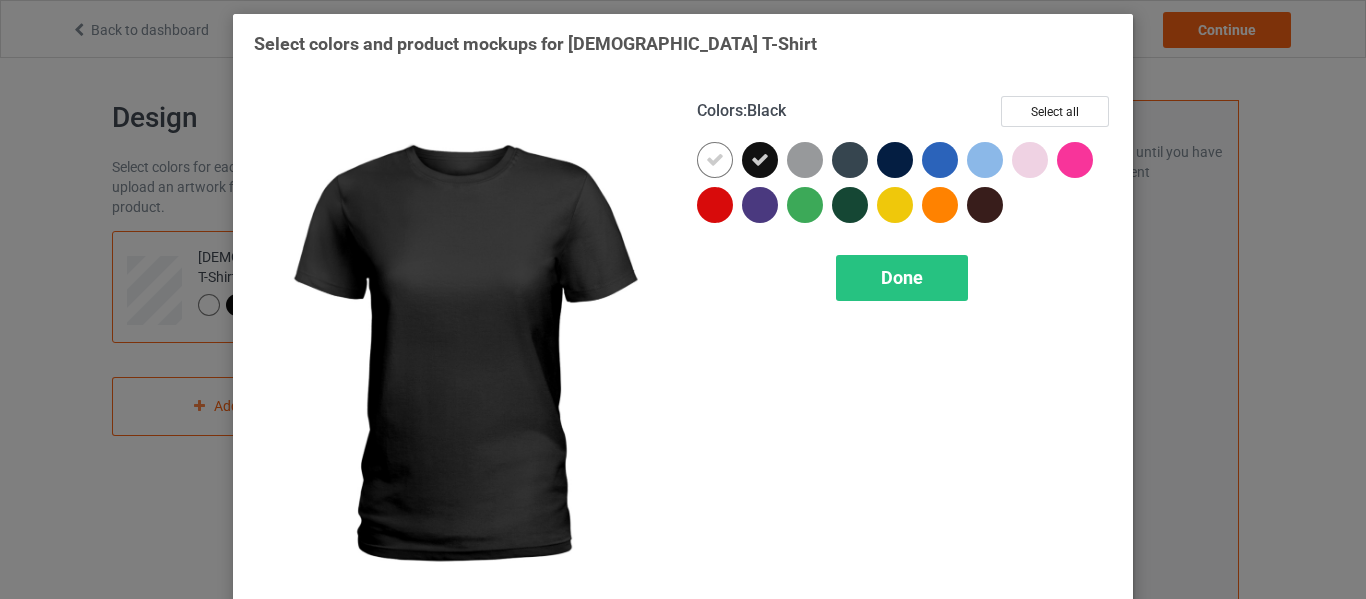 click at bounding box center [760, 160] 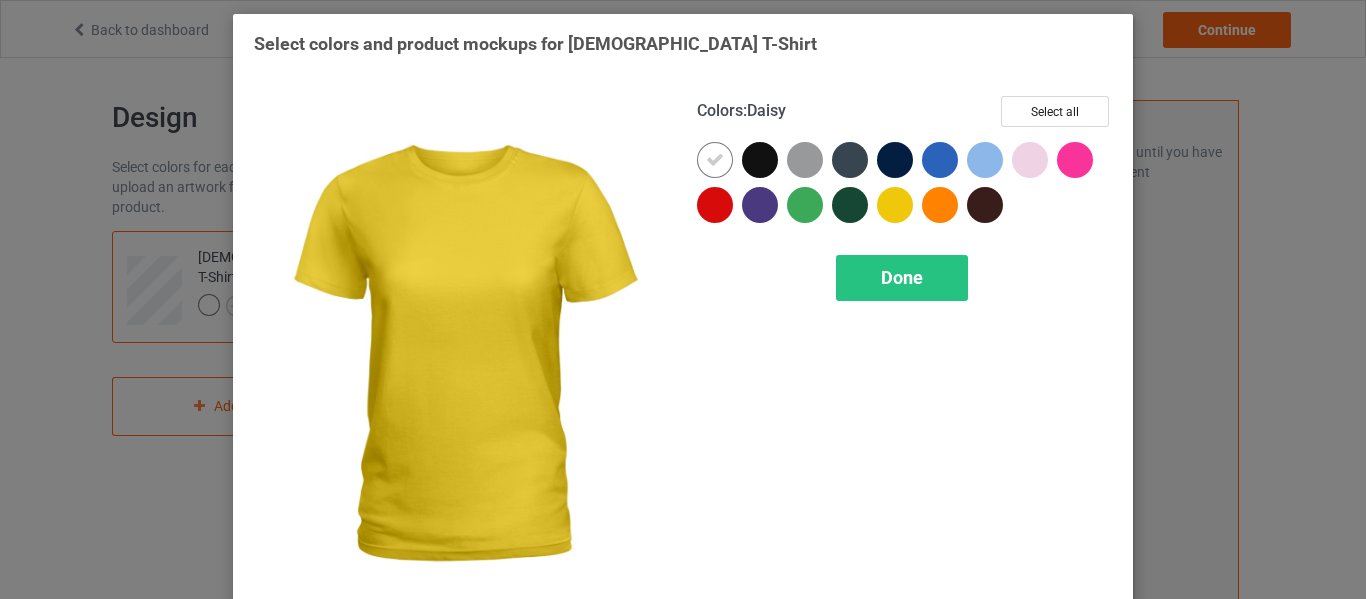click at bounding box center [895, 205] 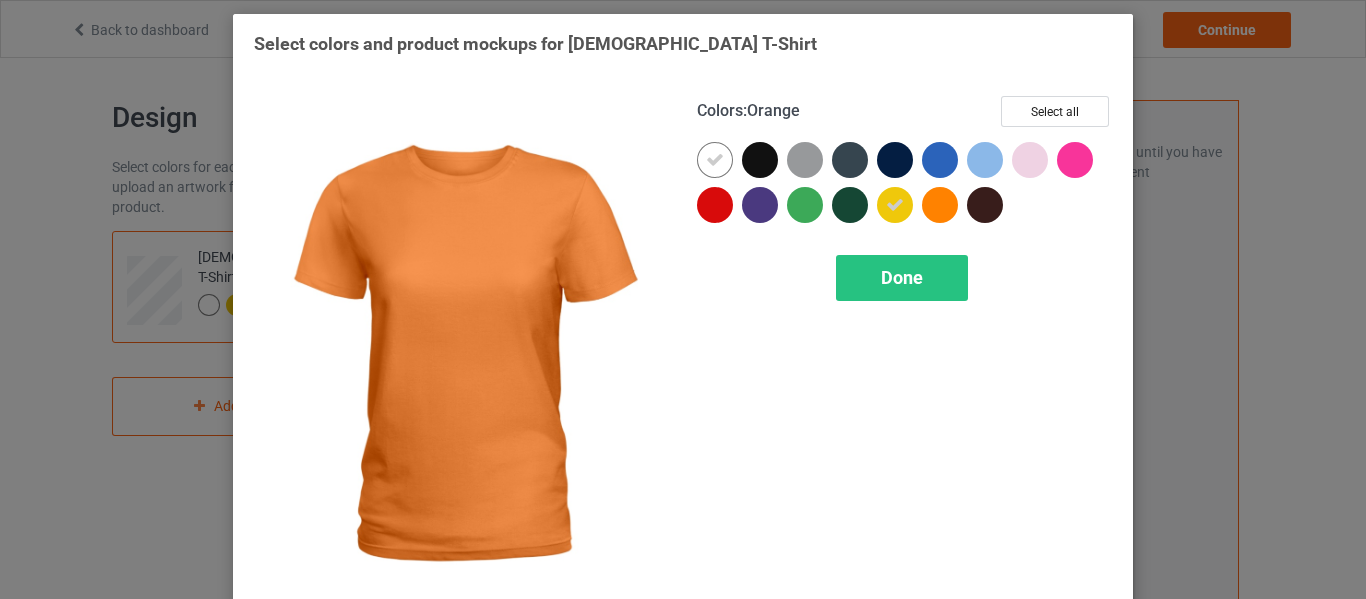 click at bounding box center (940, 205) 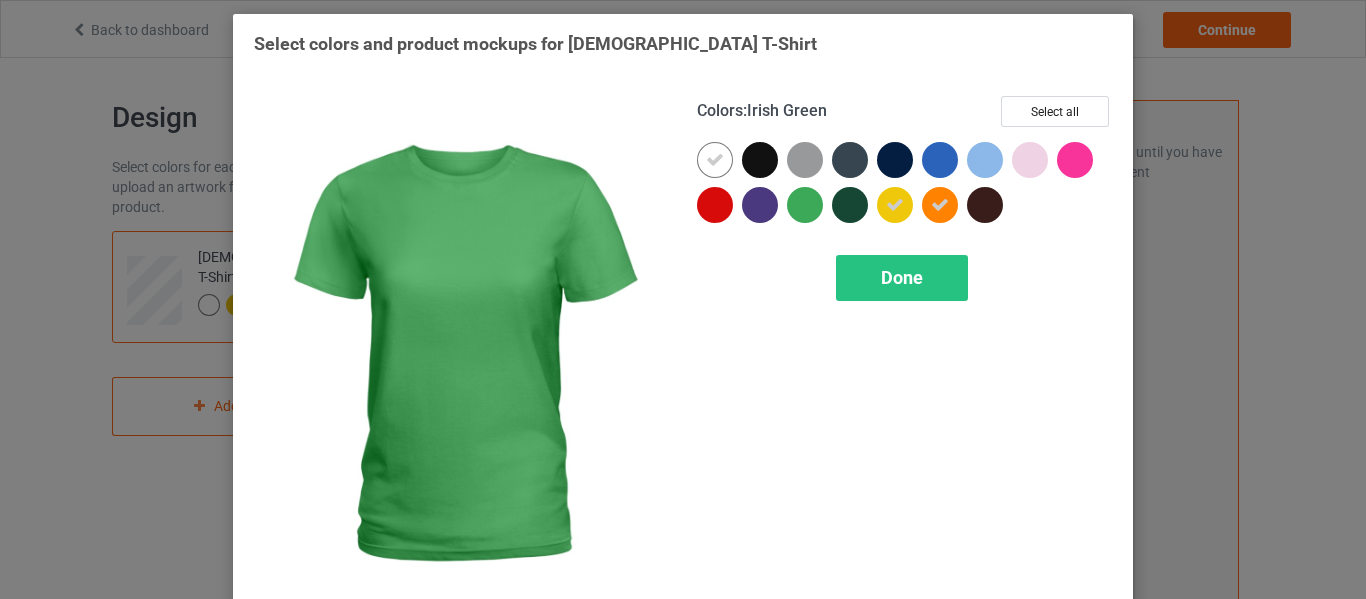 click at bounding box center [805, 205] 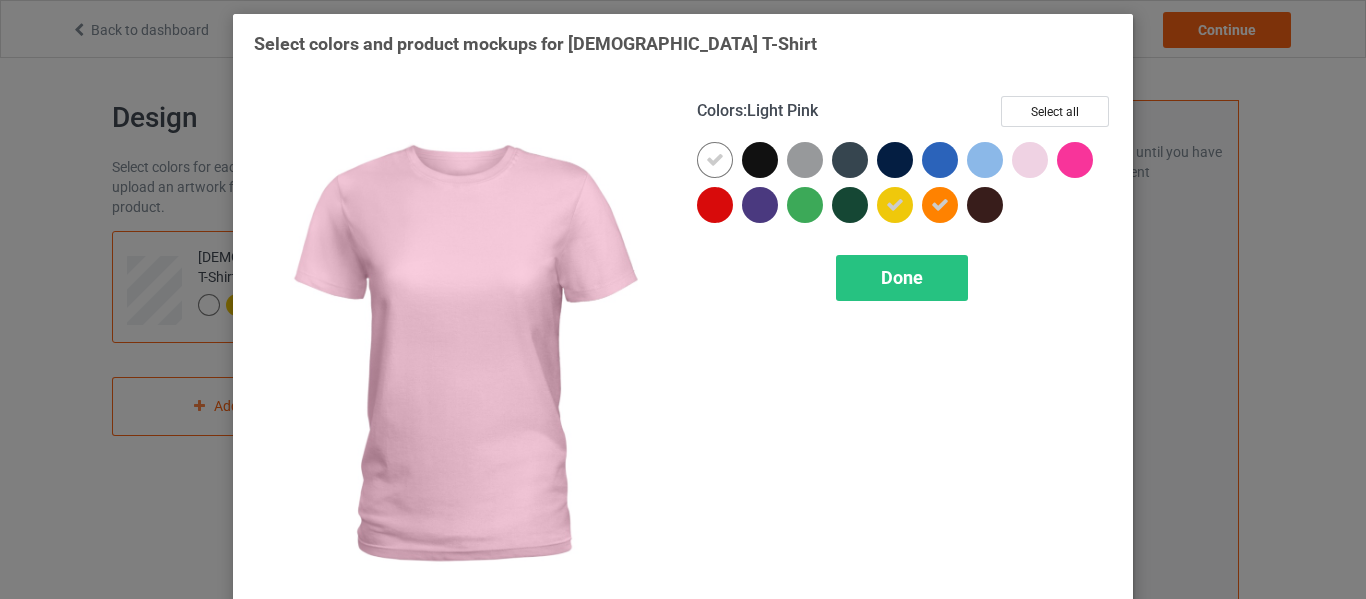 click at bounding box center [1030, 160] 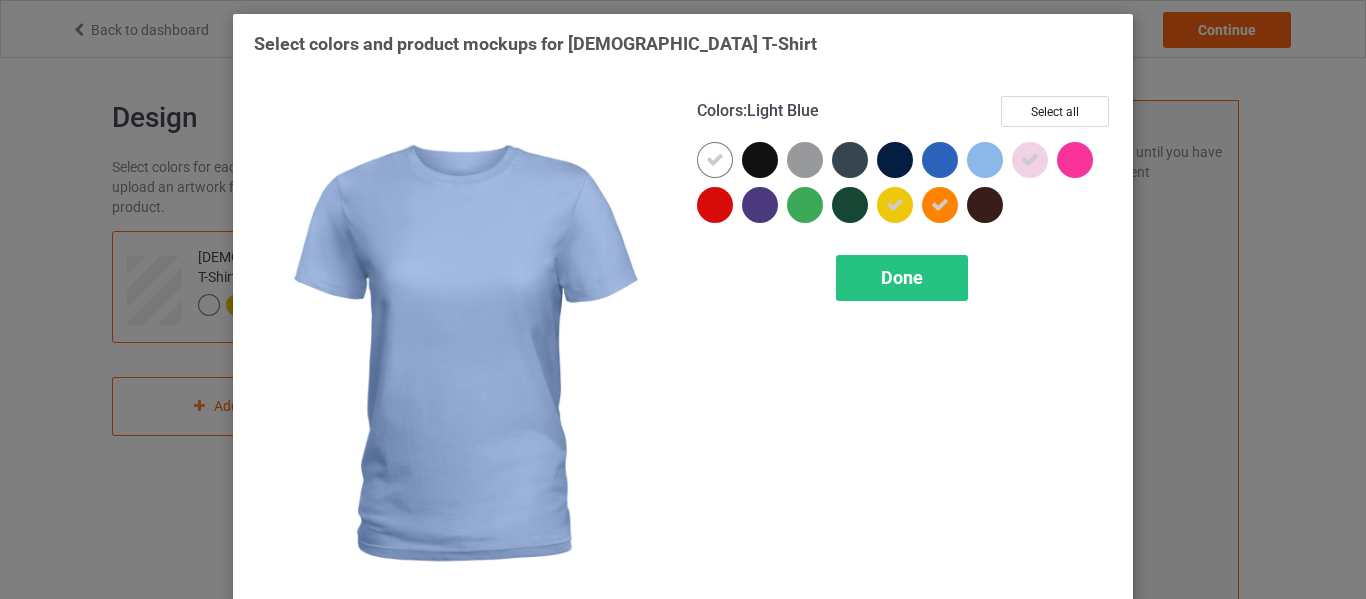 click at bounding box center (985, 160) 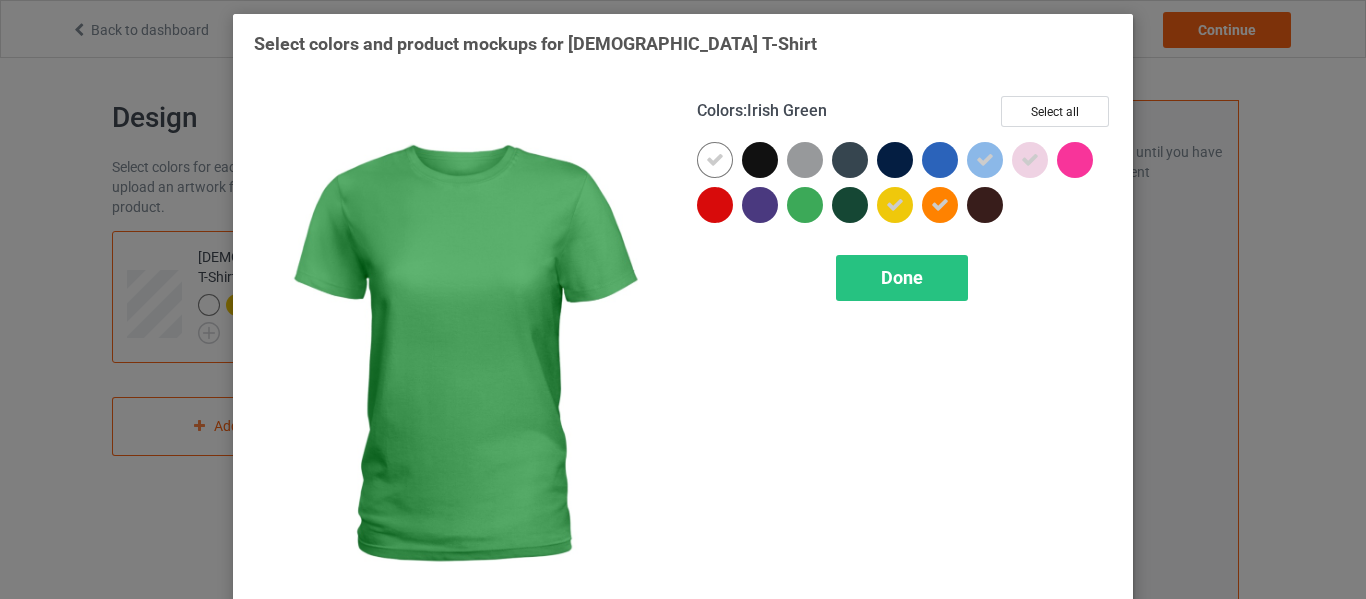 click at bounding box center (805, 205) 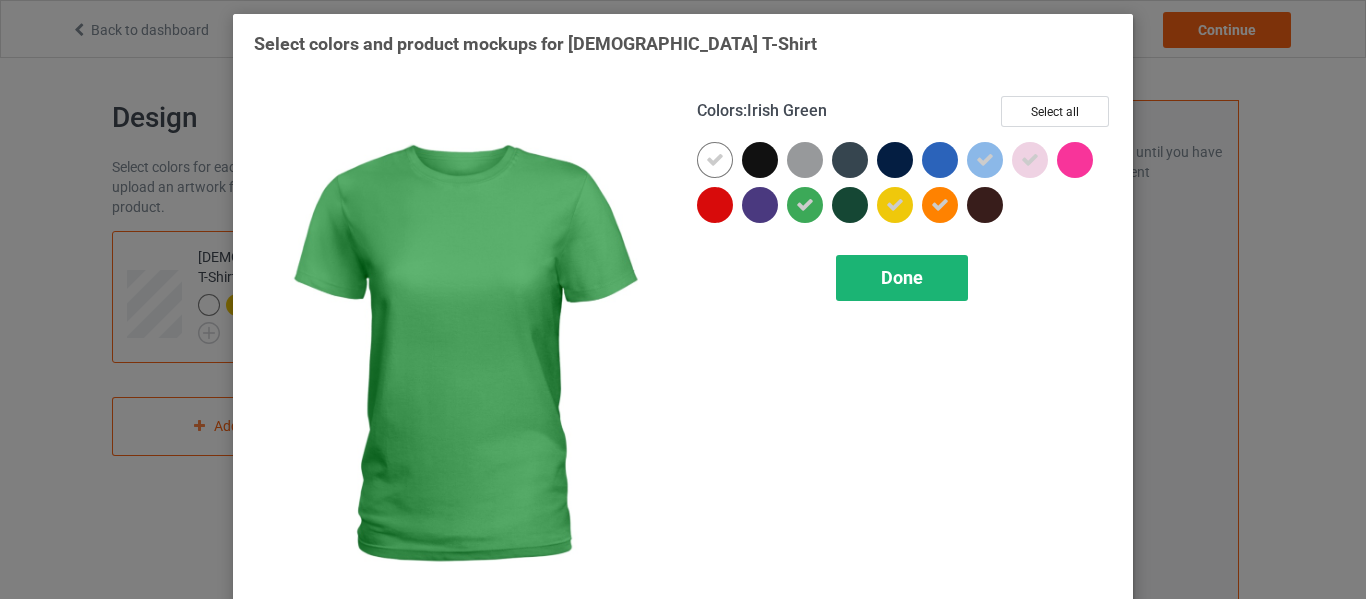 click on "Done" at bounding box center [902, 277] 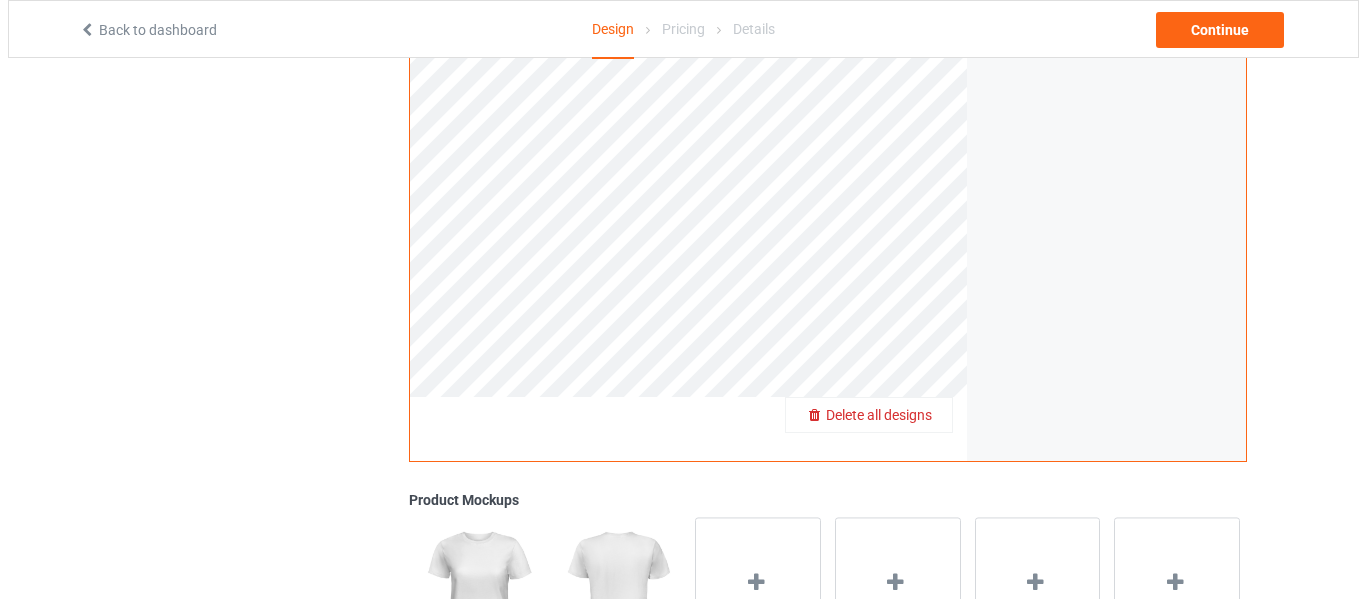 scroll, scrollTop: 600, scrollLeft: 0, axis: vertical 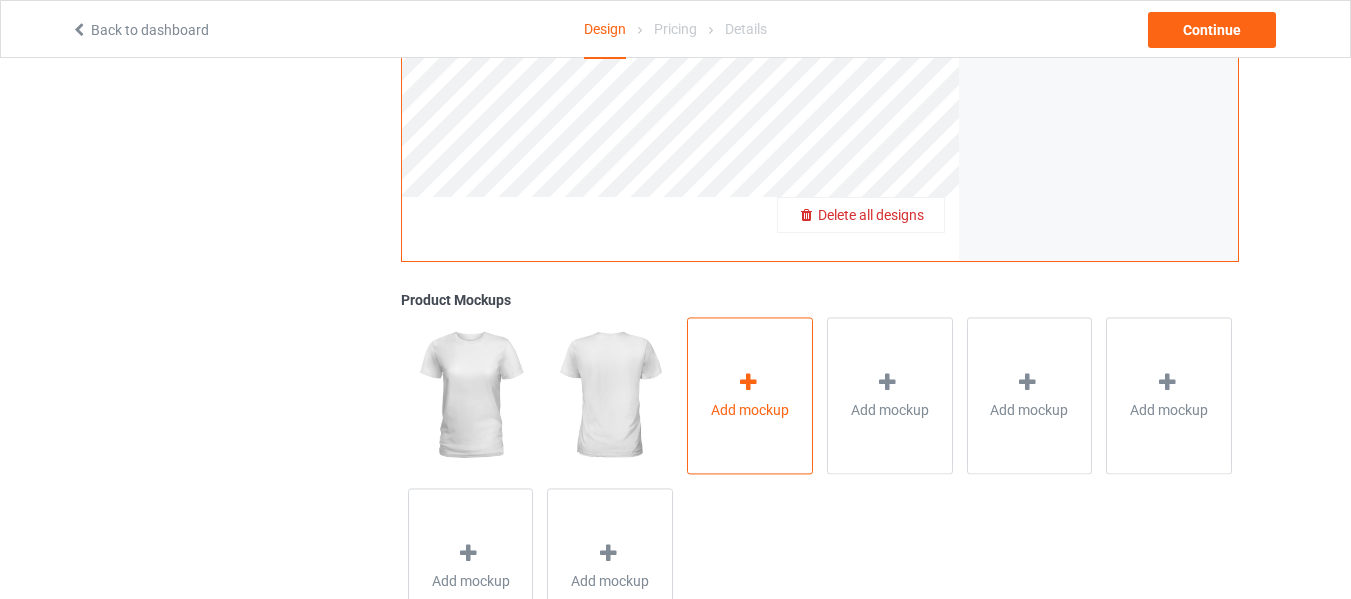 click on "Add mockup" at bounding box center [750, 410] 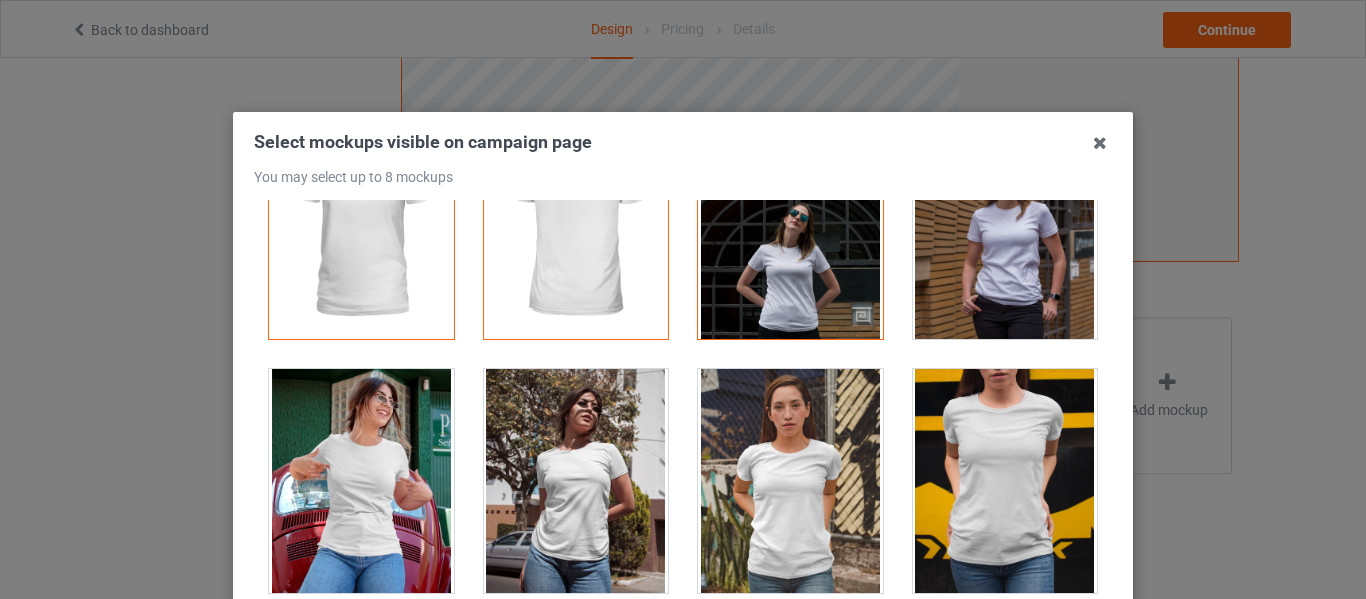 scroll, scrollTop: 0, scrollLeft: 0, axis: both 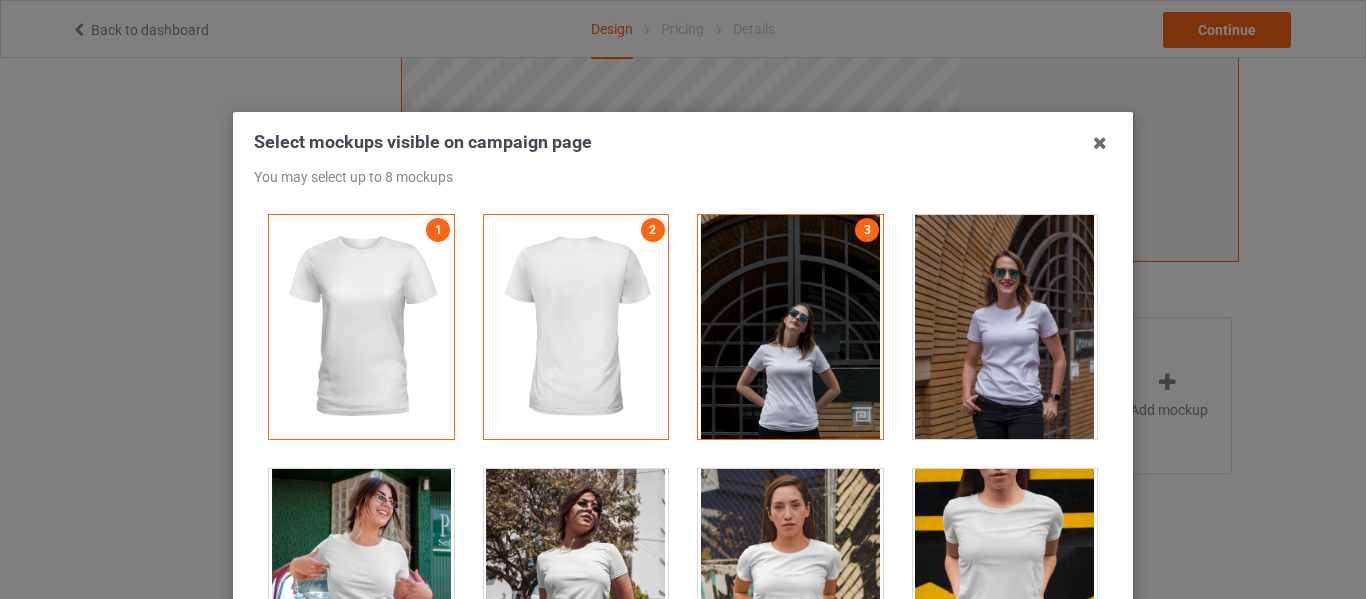 click at bounding box center [790, 327] 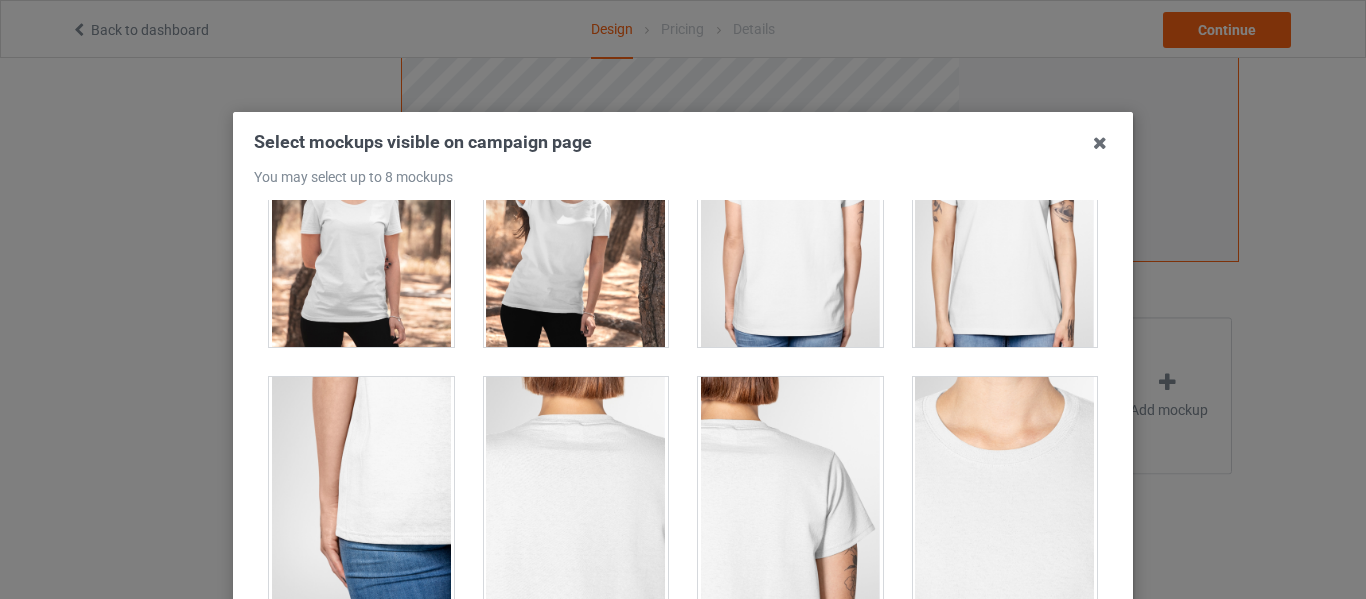 scroll, scrollTop: 500, scrollLeft: 0, axis: vertical 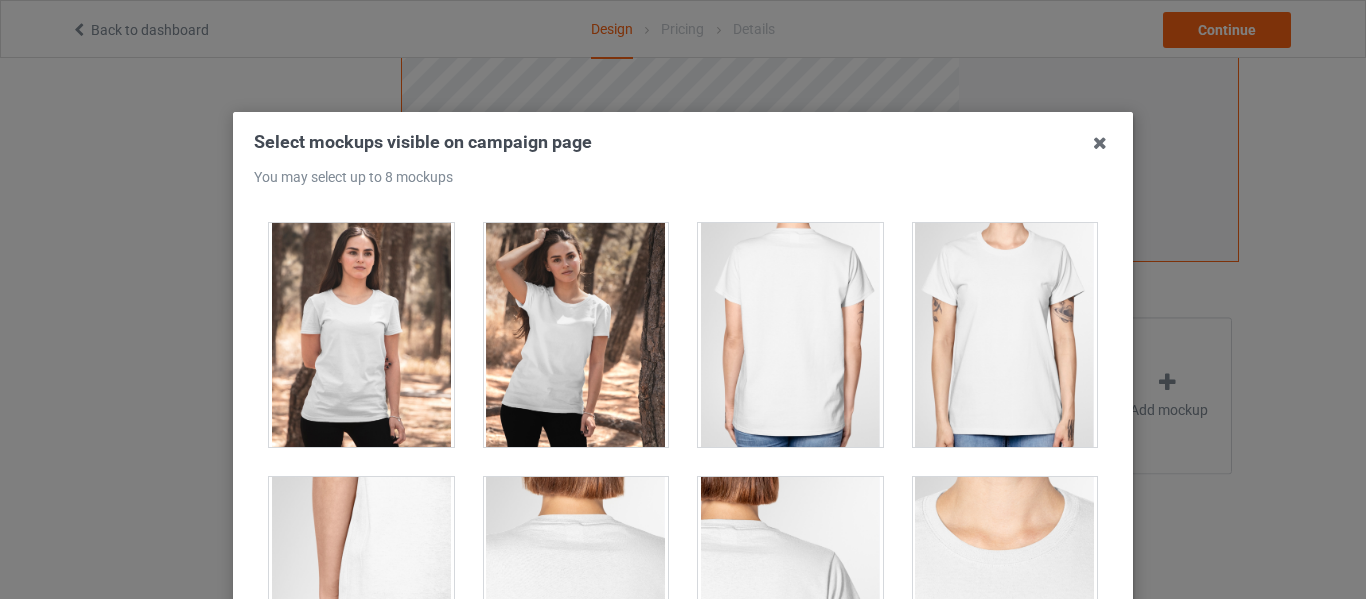click at bounding box center [576, 335] 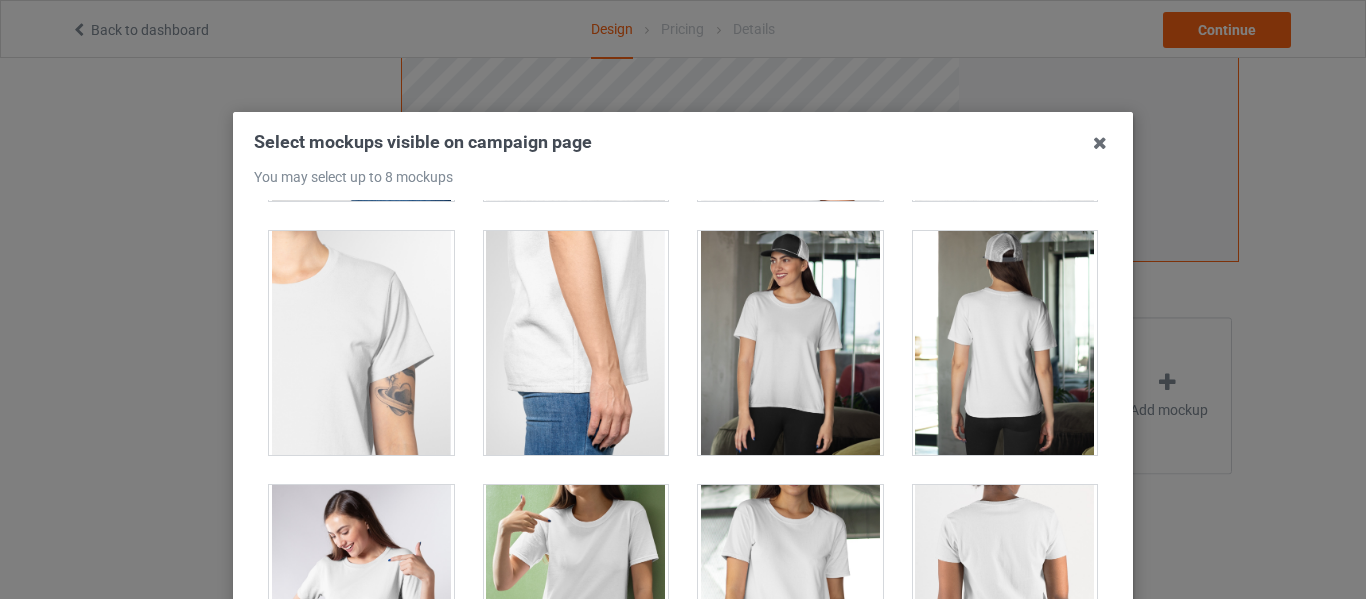 scroll, scrollTop: 500, scrollLeft: 0, axis: vertical 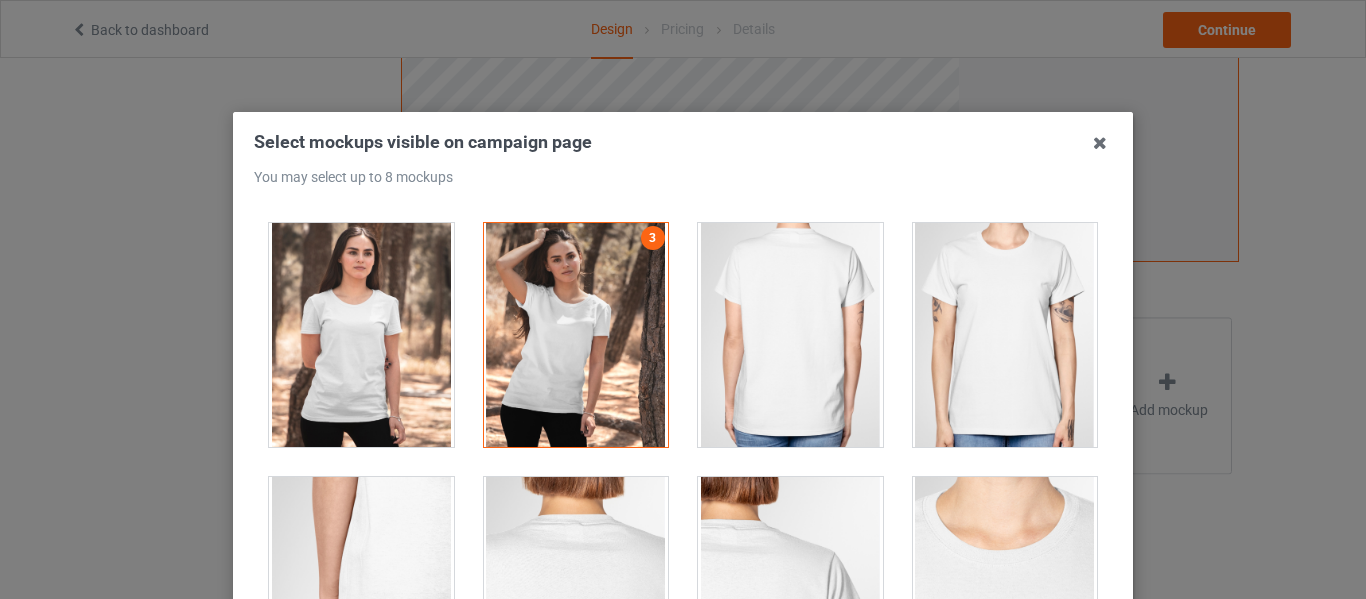 click at bounding box center [576, 335] 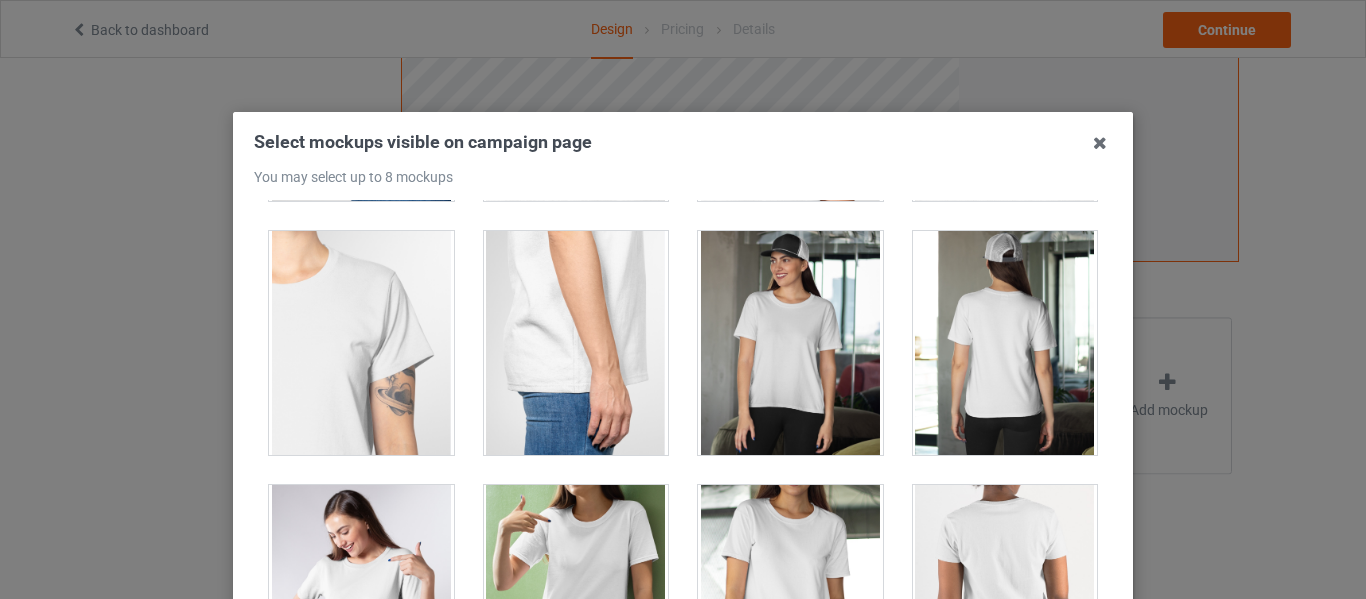 scroll, scrollTop: 1200, scrollLeft: 0, axis: vertical 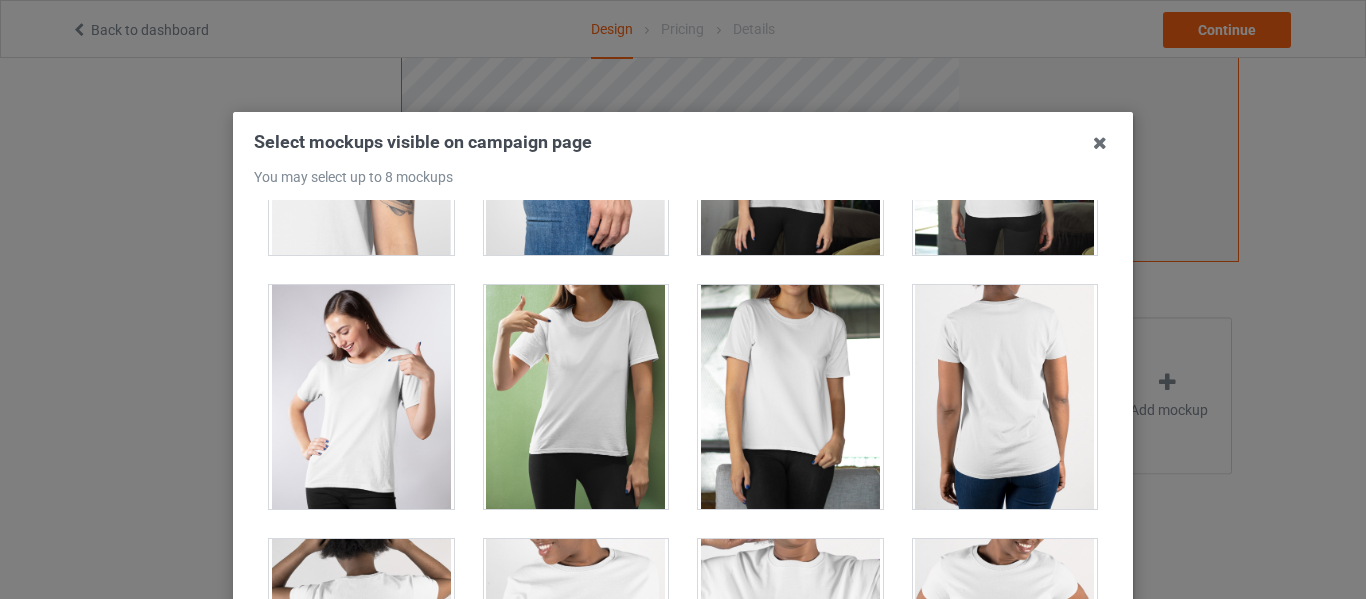 click at bounding box center [361, 397] 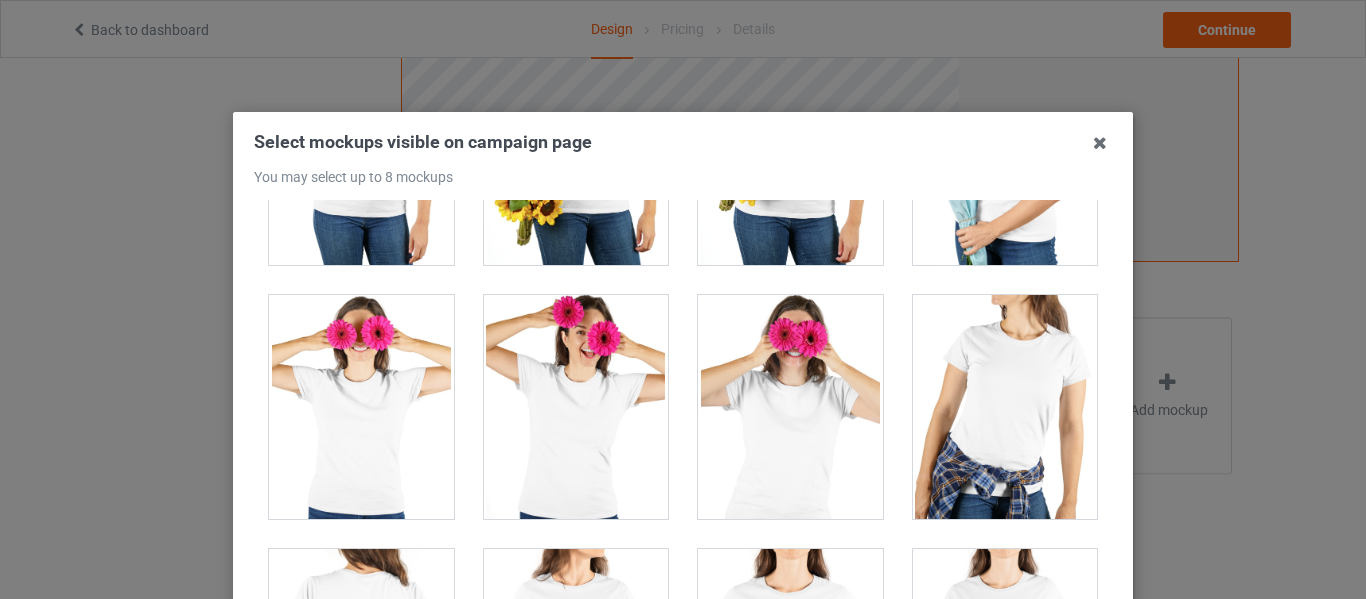 scroll, scrollTop: 4800, scrollLeft: 0, axis: vertical 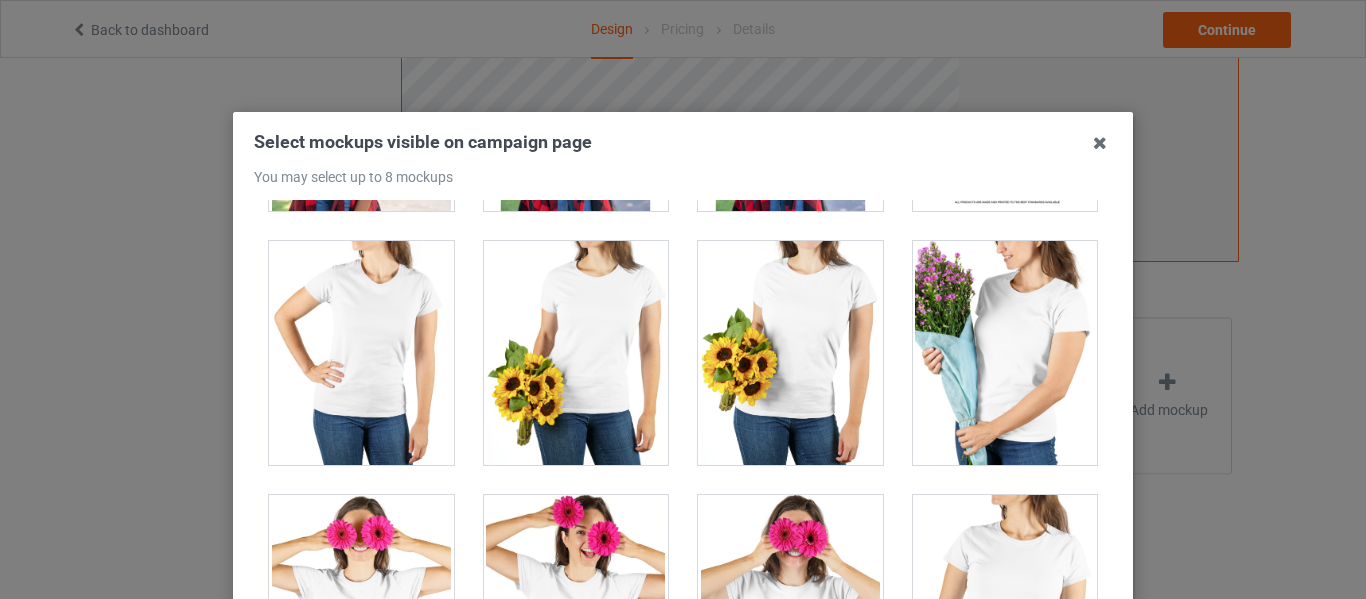 click at bounding box center [361, 353] 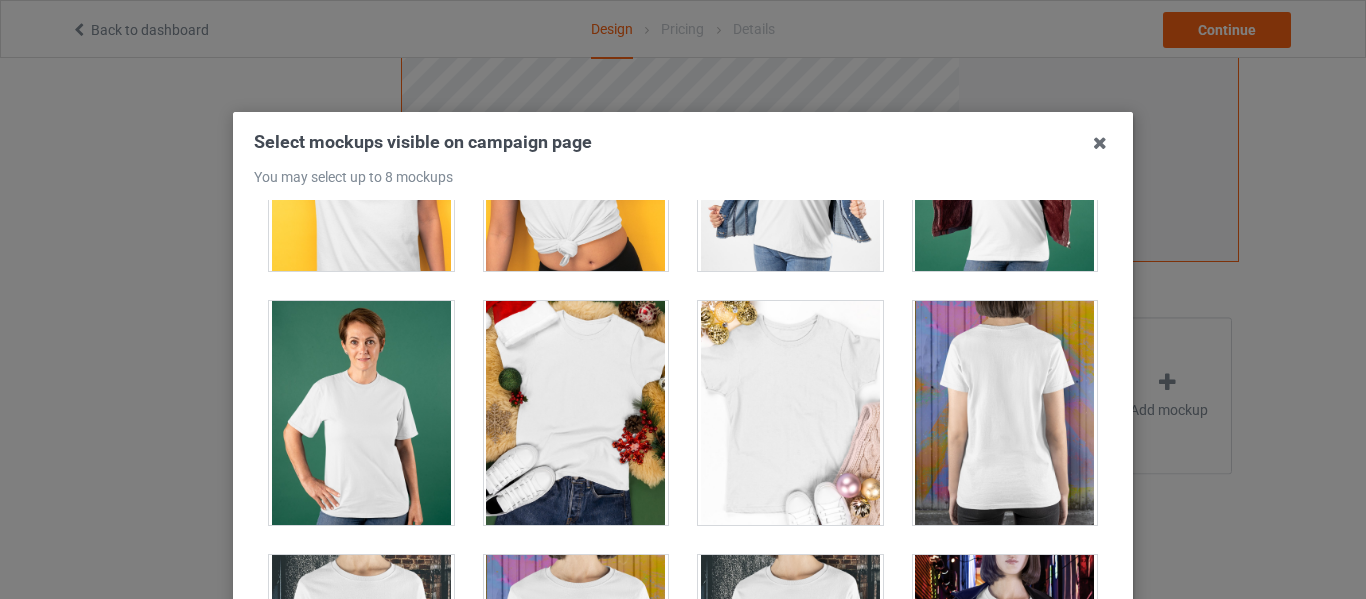 scroll, scrollTop: 2000, scrollLeft: 0, axis: vertical 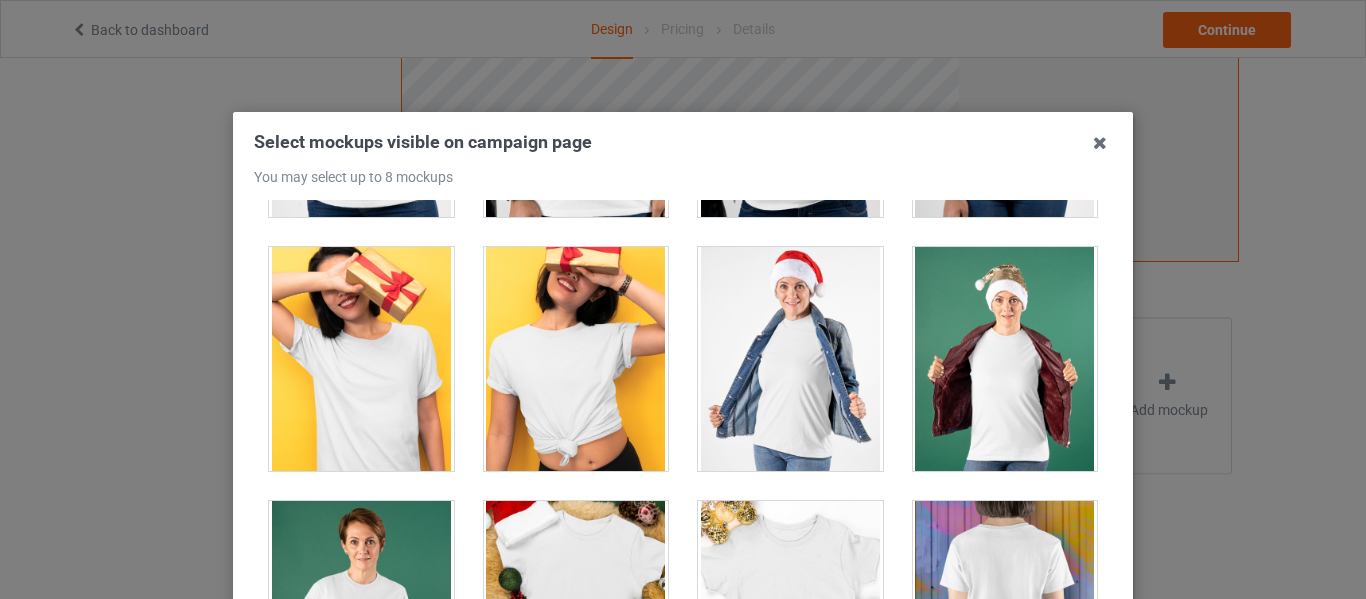 click at bounding box center (576, 359) 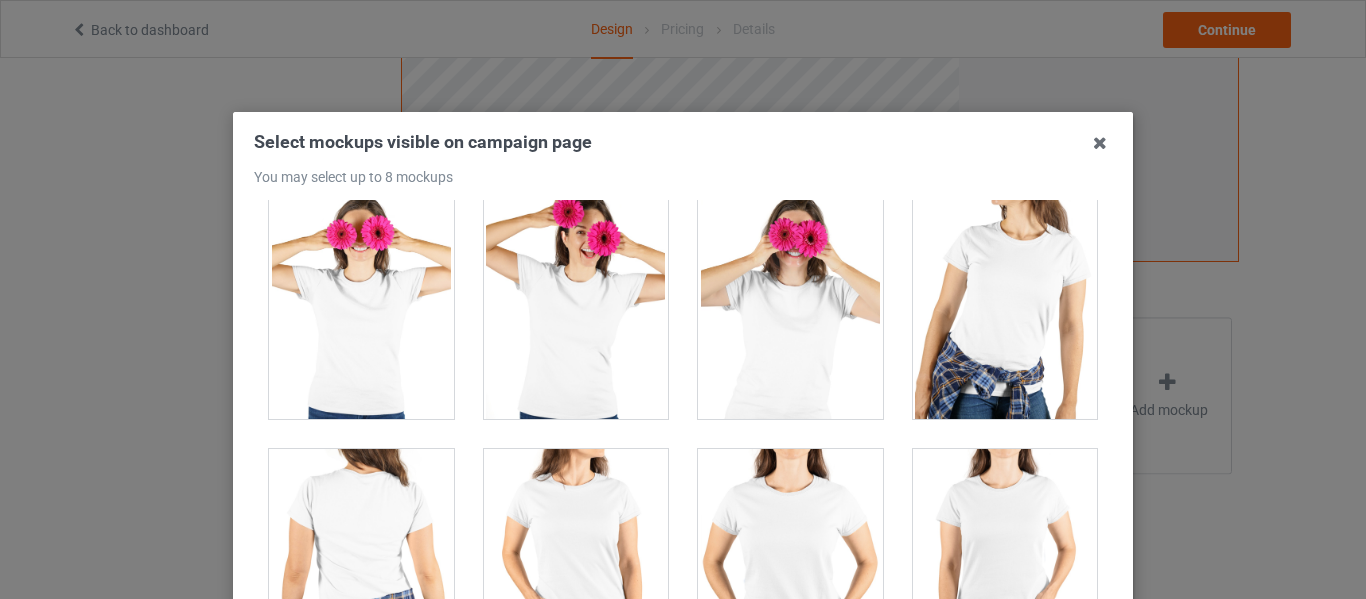 scroll, scrollTop: 5400, scrollLeft: 0, axis: vertical 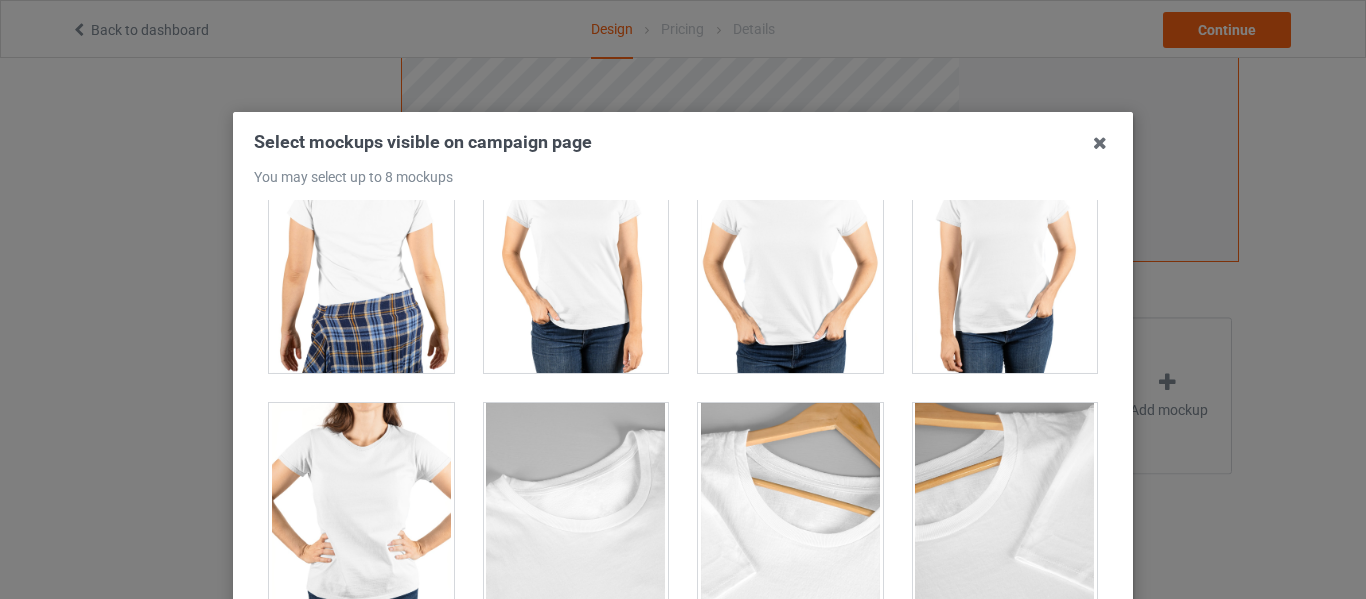 click at bounding box center [1005, 261] 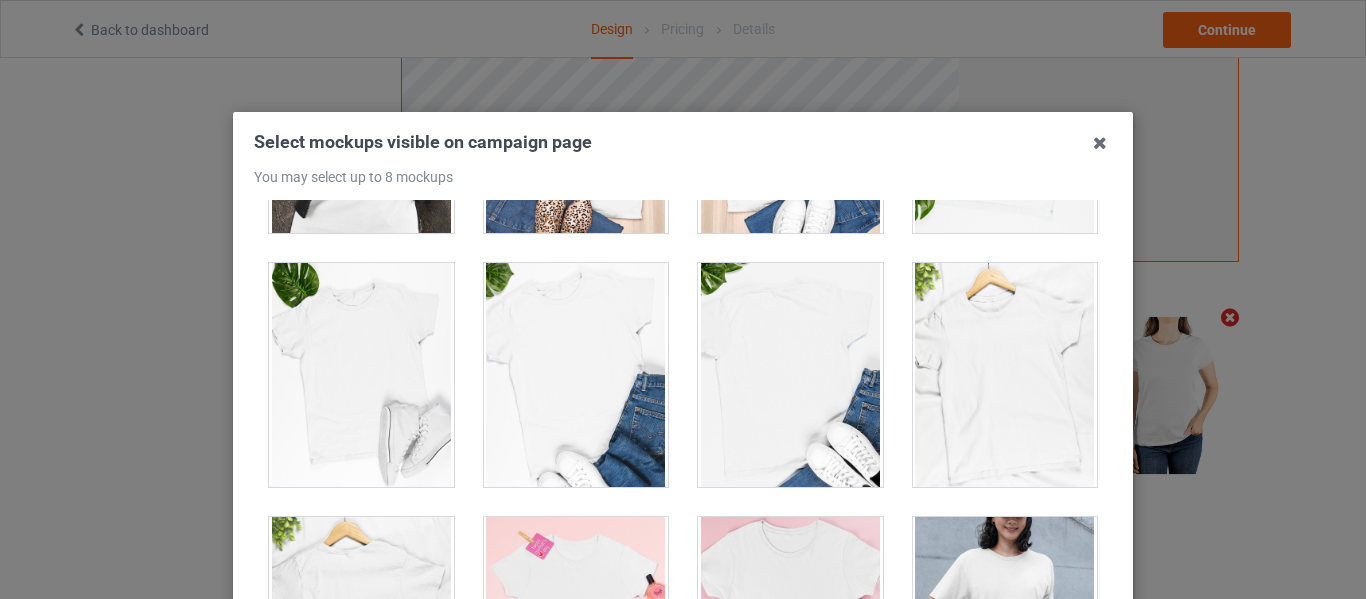 scroll, scrollTop: 3200, scrollLeft: 0, axis: vertical 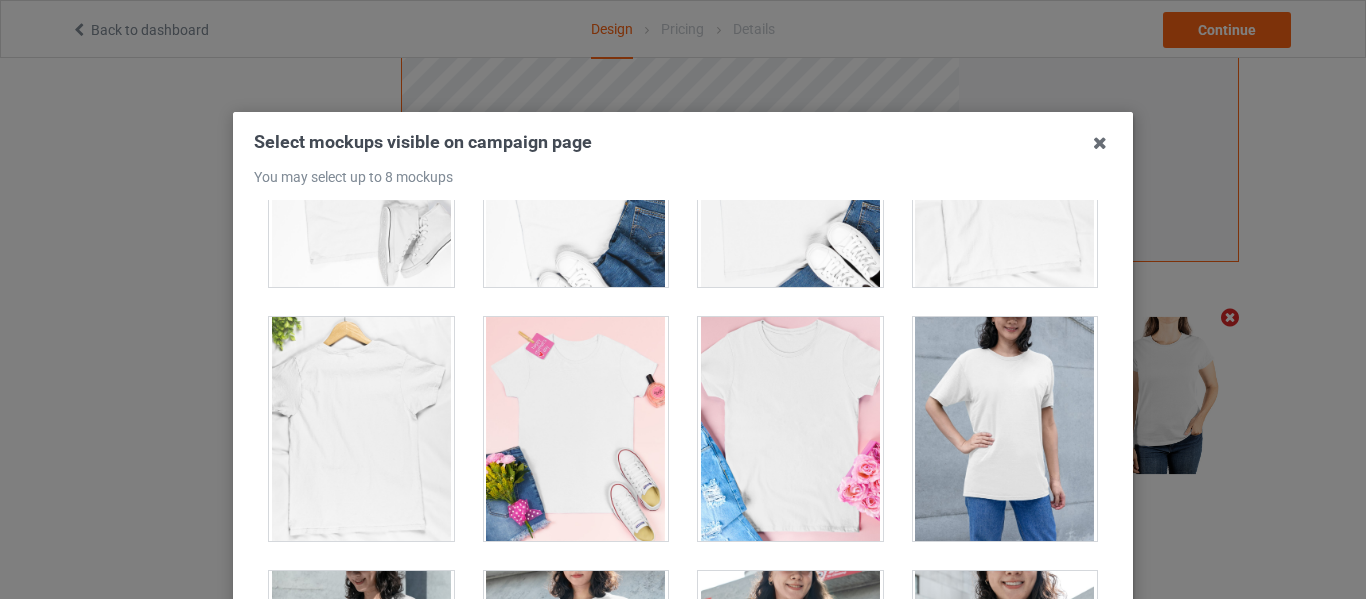 click at bounding box center [1005, 429] 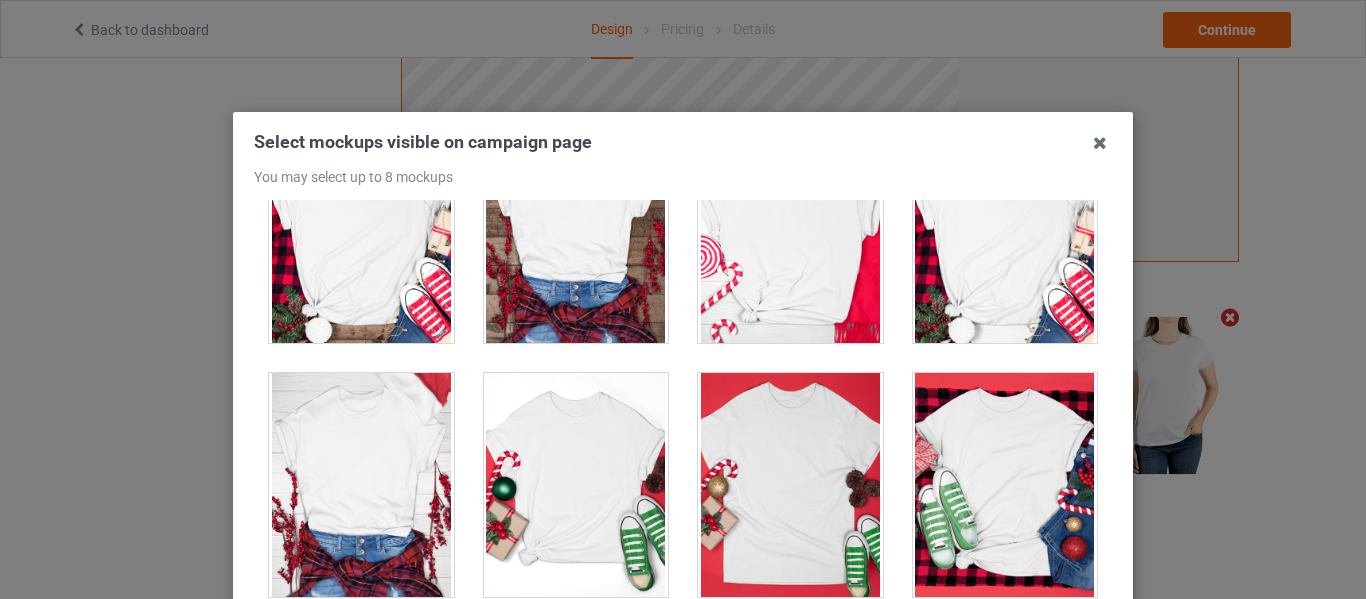 scroll, scrollTop: 6887, scrollLeft: 0, axis: vertical 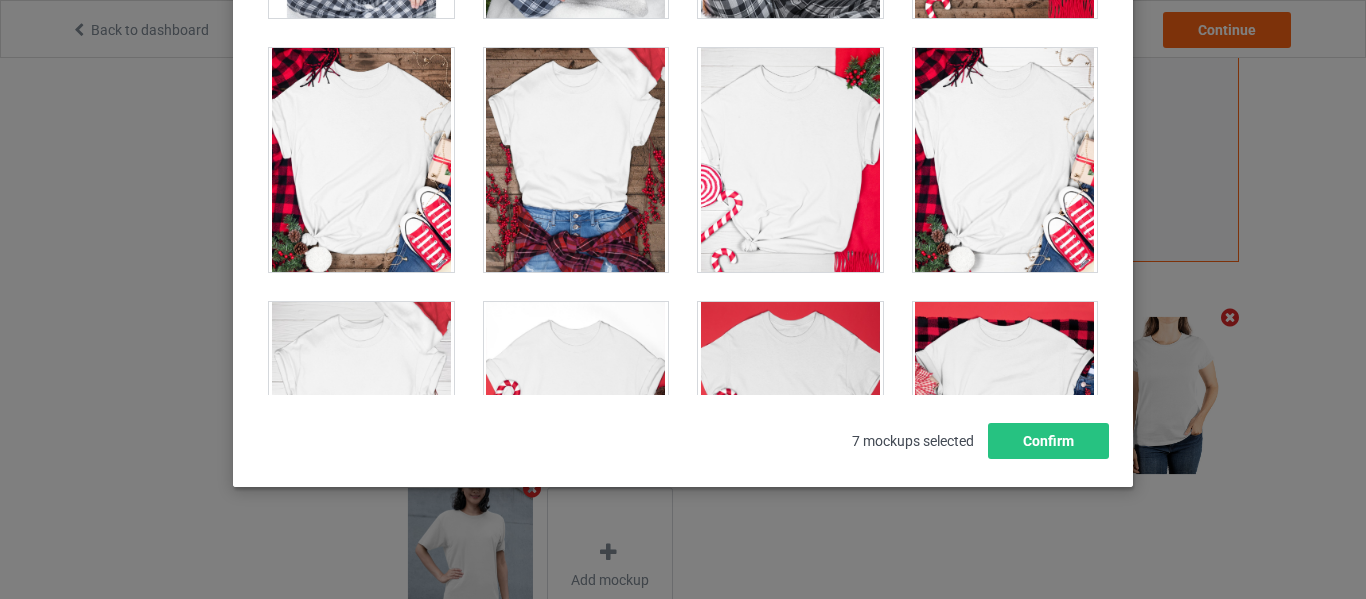 click at bounding box center (790, 160) 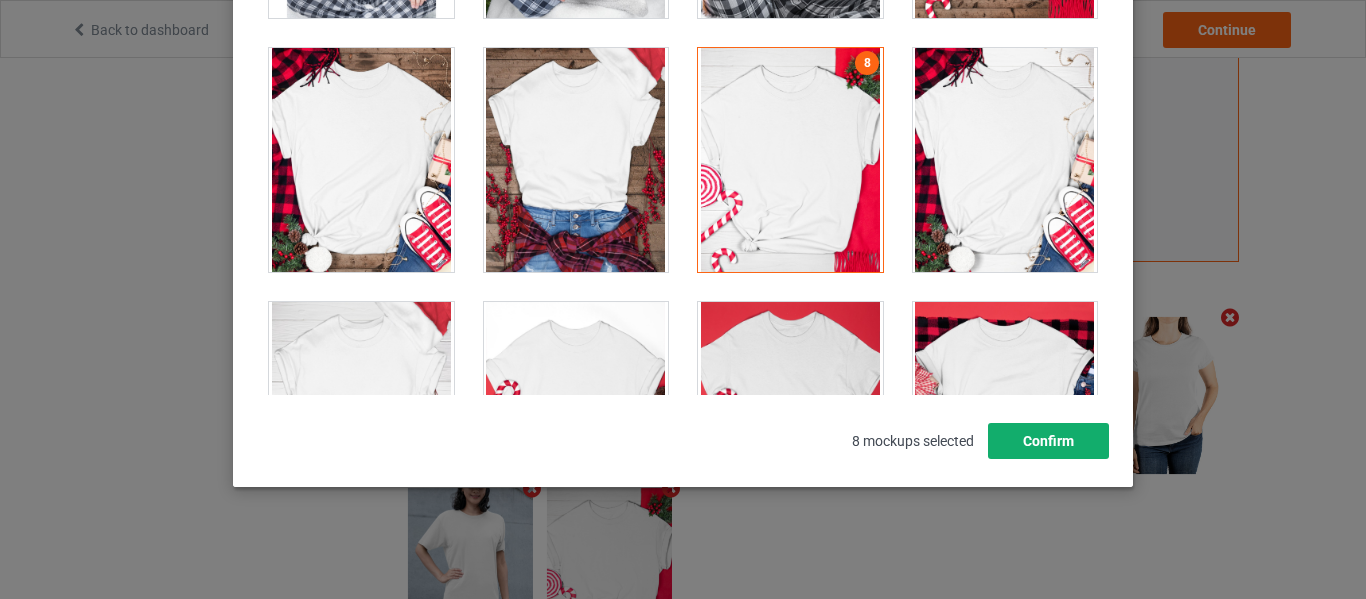 click on "Confirm" at bounding box center [1048, 441] 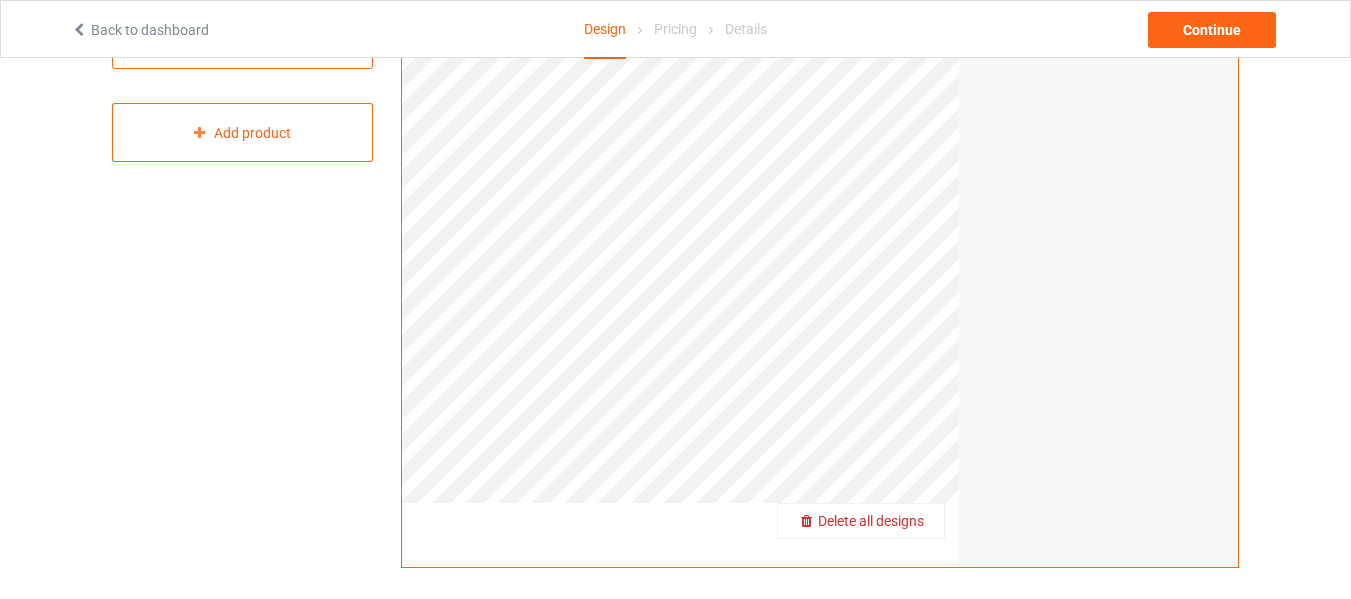 scroll, scrollTop: 194, scrollLeft: 0, axis: vertical 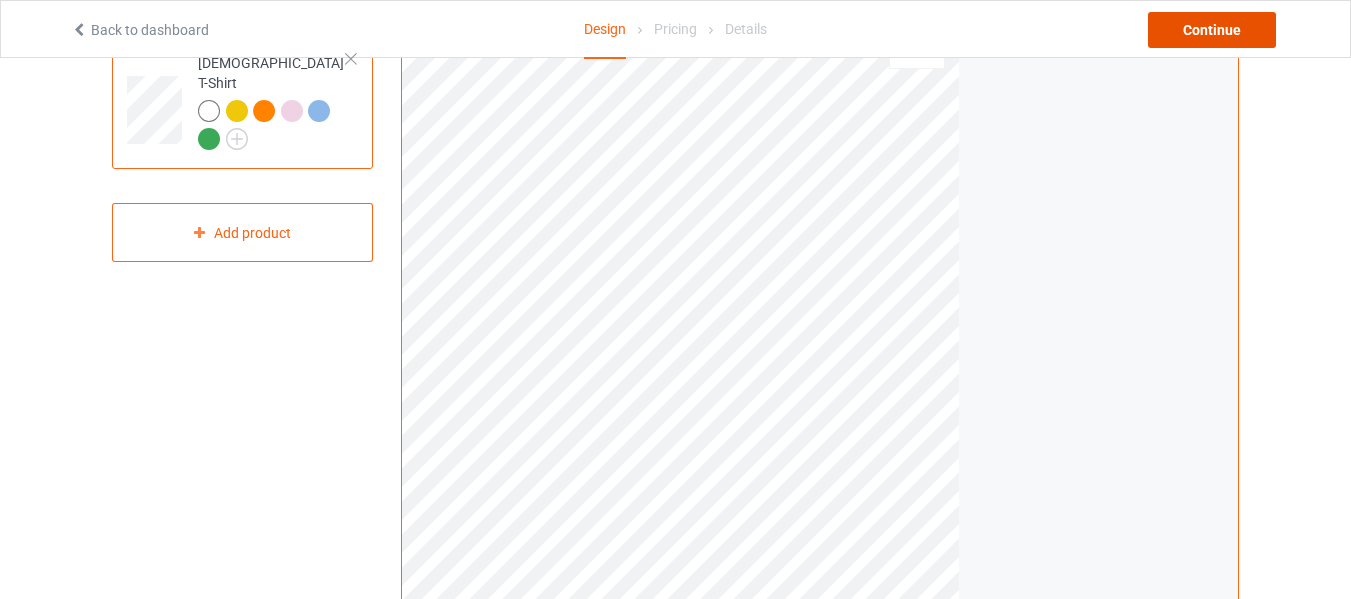 click on "Continue" at bounding box center [1212, 30] 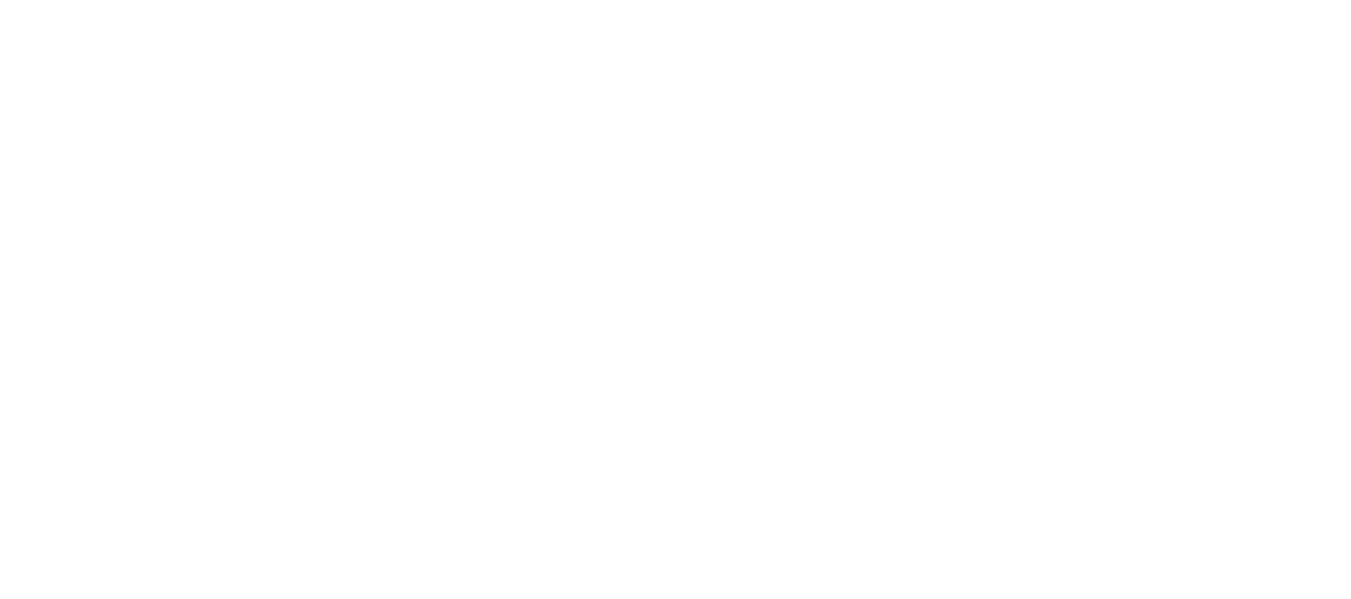 scroll, scrollTop: 0, scrollLeft: 0, axis: both 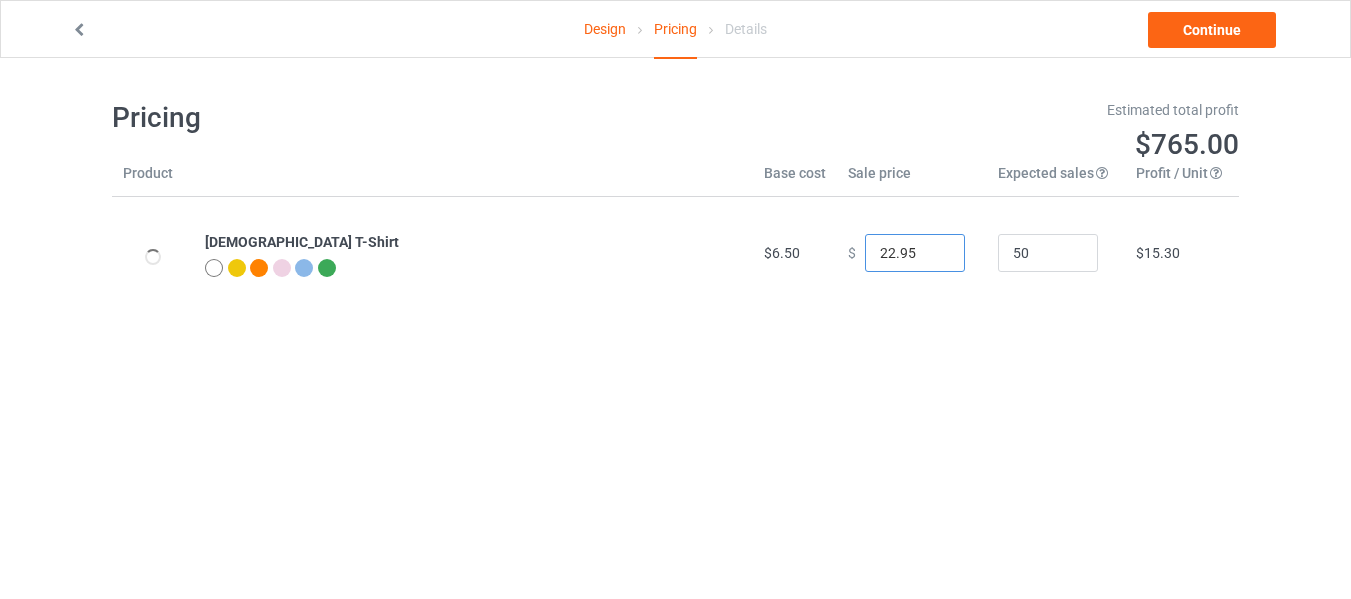 drag, startPoint x: 884, startPoint y: 252, endPoint x: 846, endPoint y: 254, distance: 38.052597 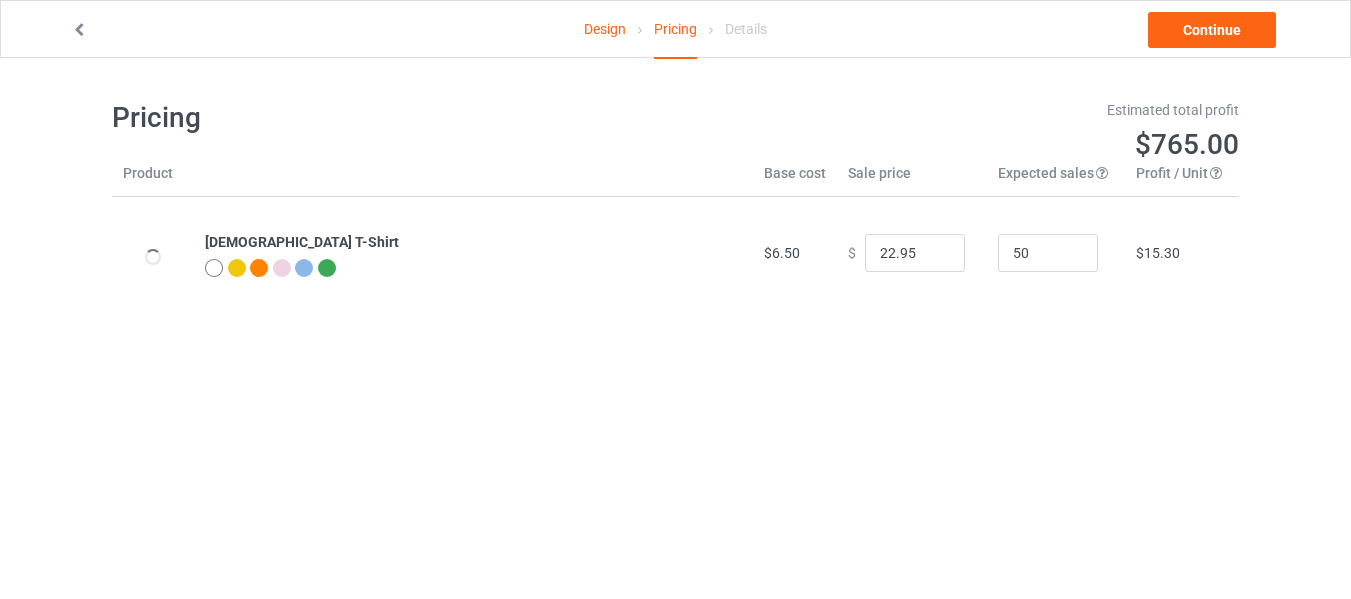 click on "$     22.95" at bounding box center [912, 253] 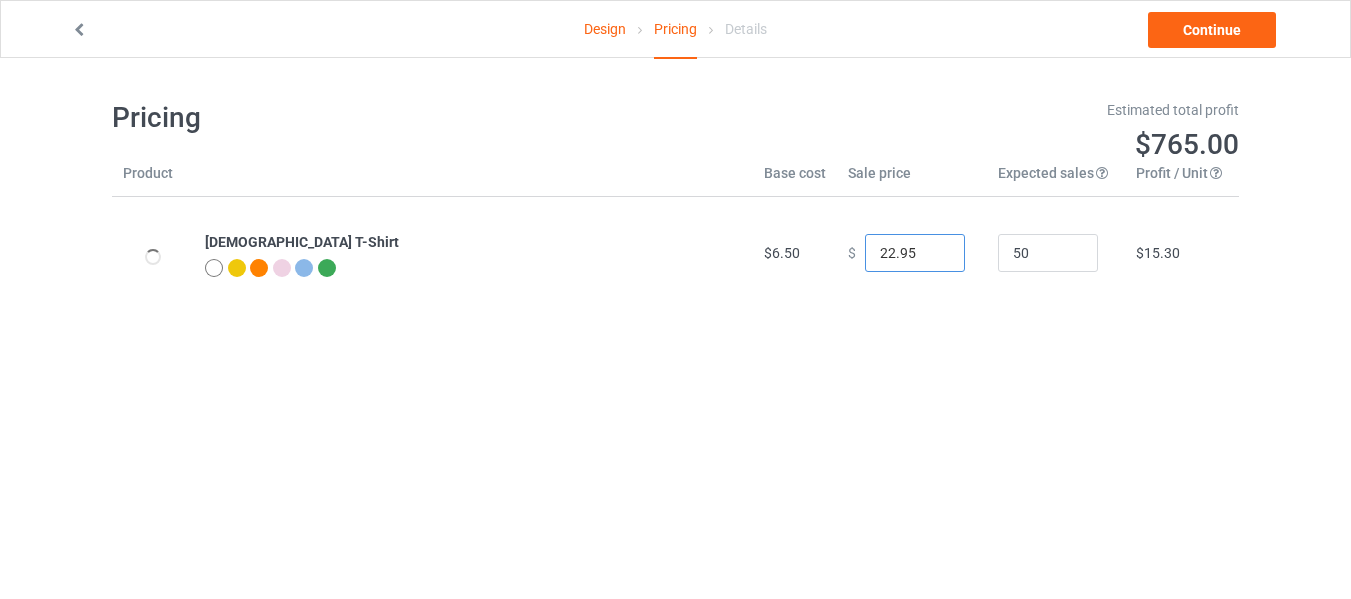 drag, startPoint x: 884, startPoint y: 253, endPoint x: 866, endPoint y: 254, distance: 18.027756 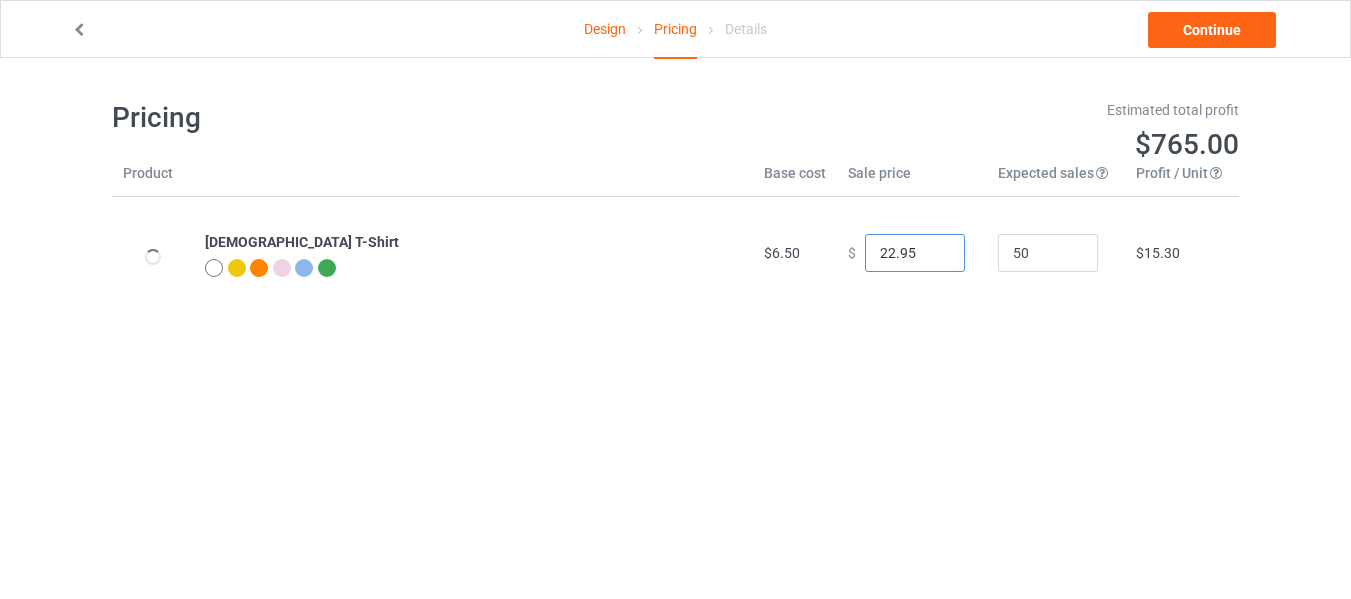 click on "22.95" at bounding box center (915, 253) 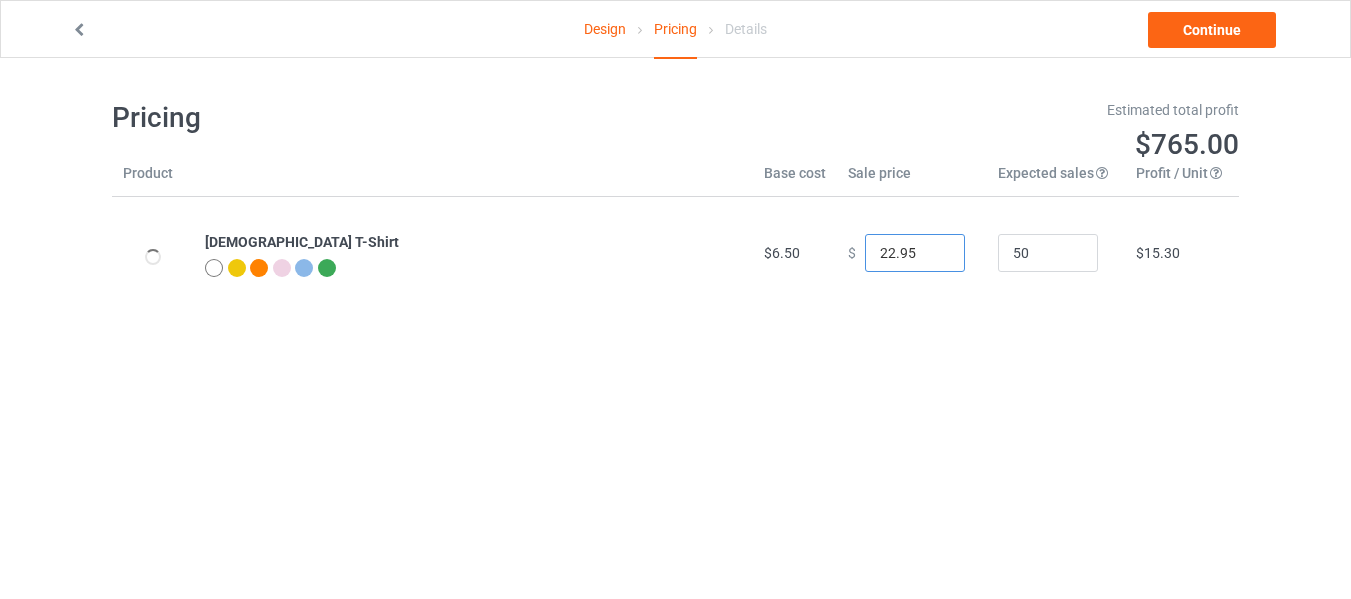 click on "22.95" at bounding box center (915, 253) 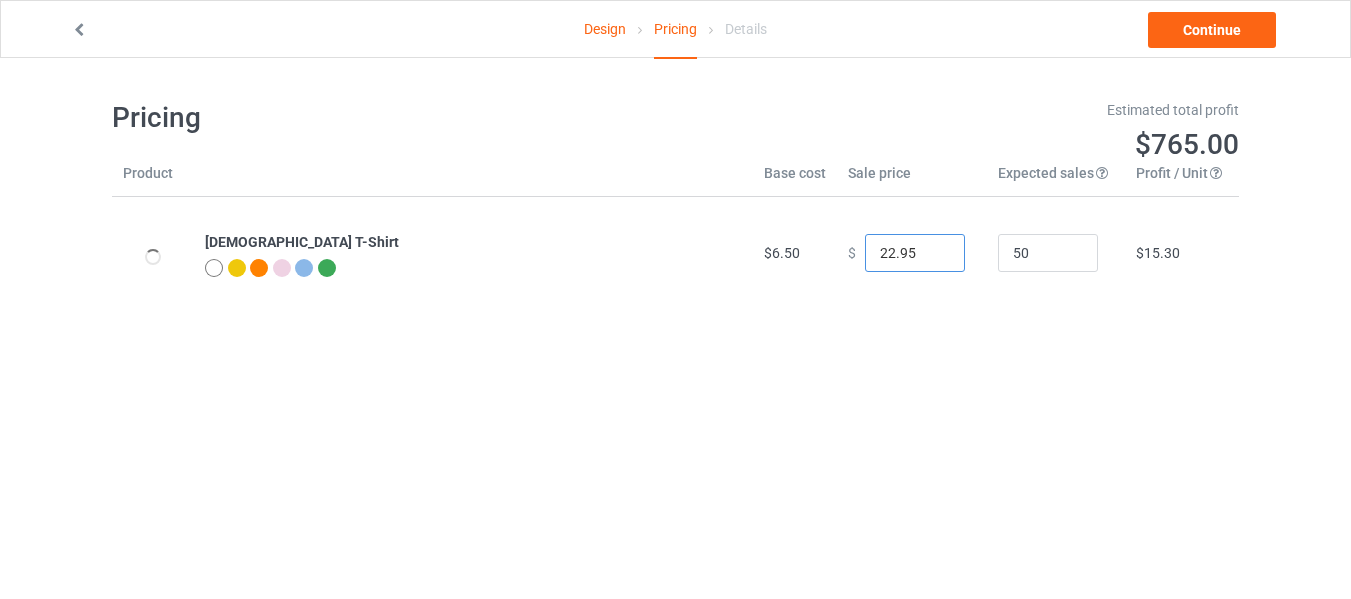 click on "22.95" at bounding box center [915, 253] 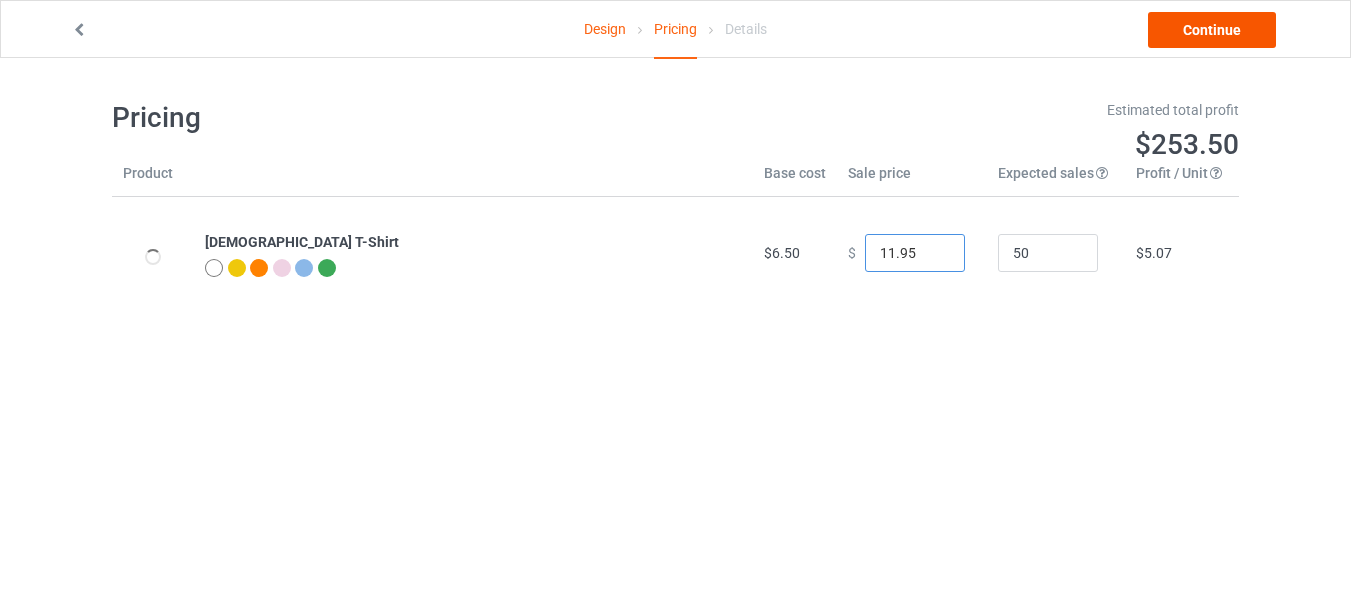 type on "11.95" 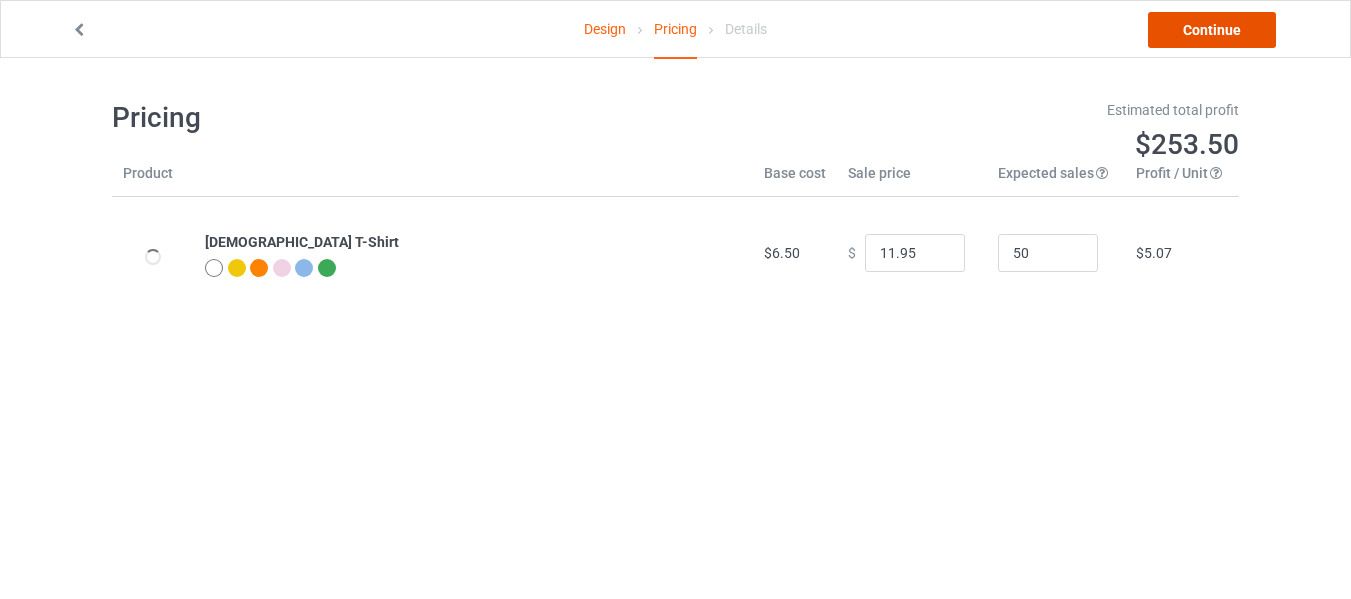 click on "Continue" at bounding box center [1212, 30] 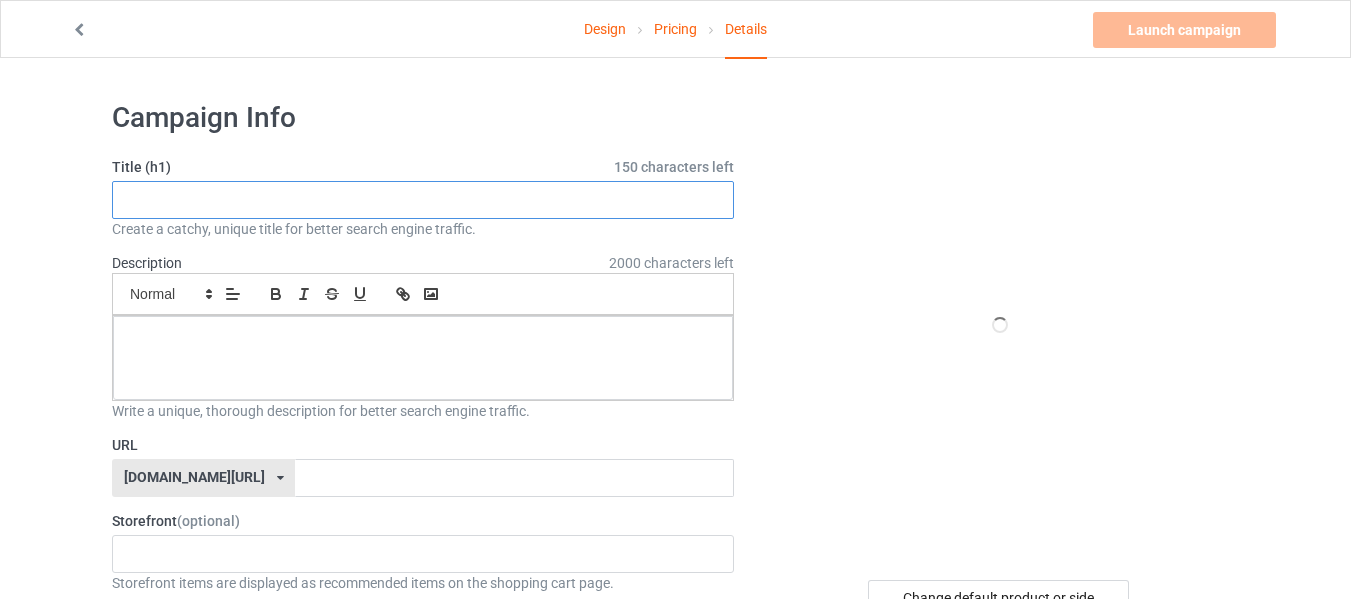 click at bounding box center [423, 200] 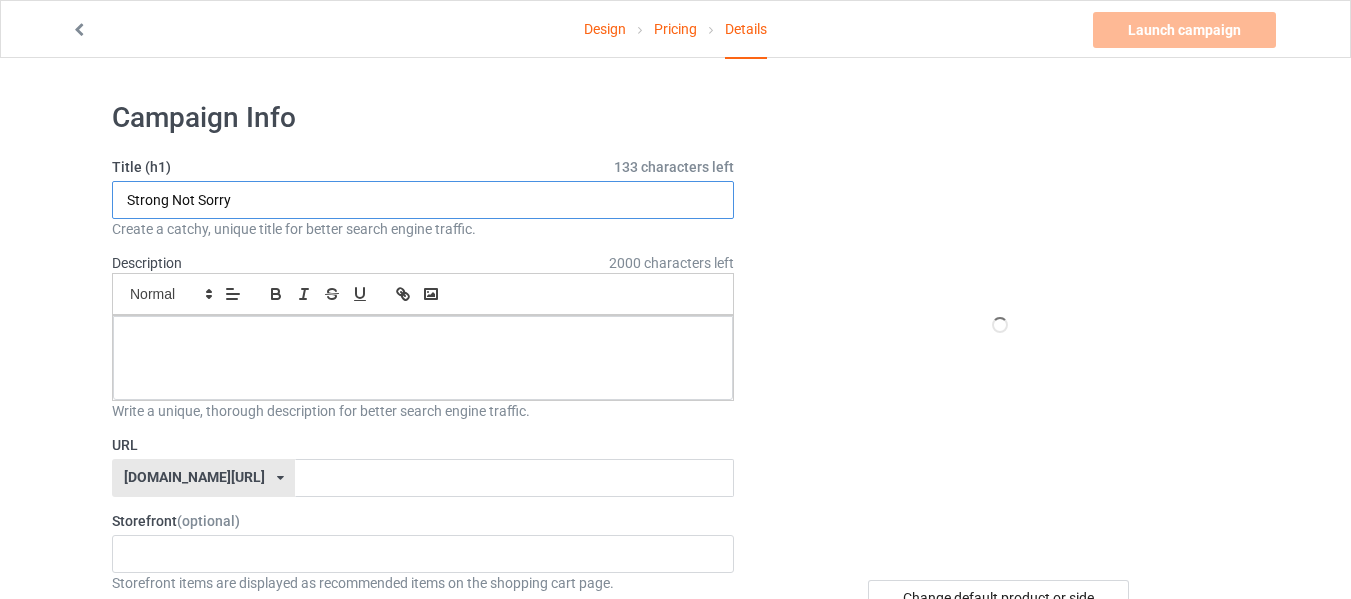 type on "Strong Not Sorry" 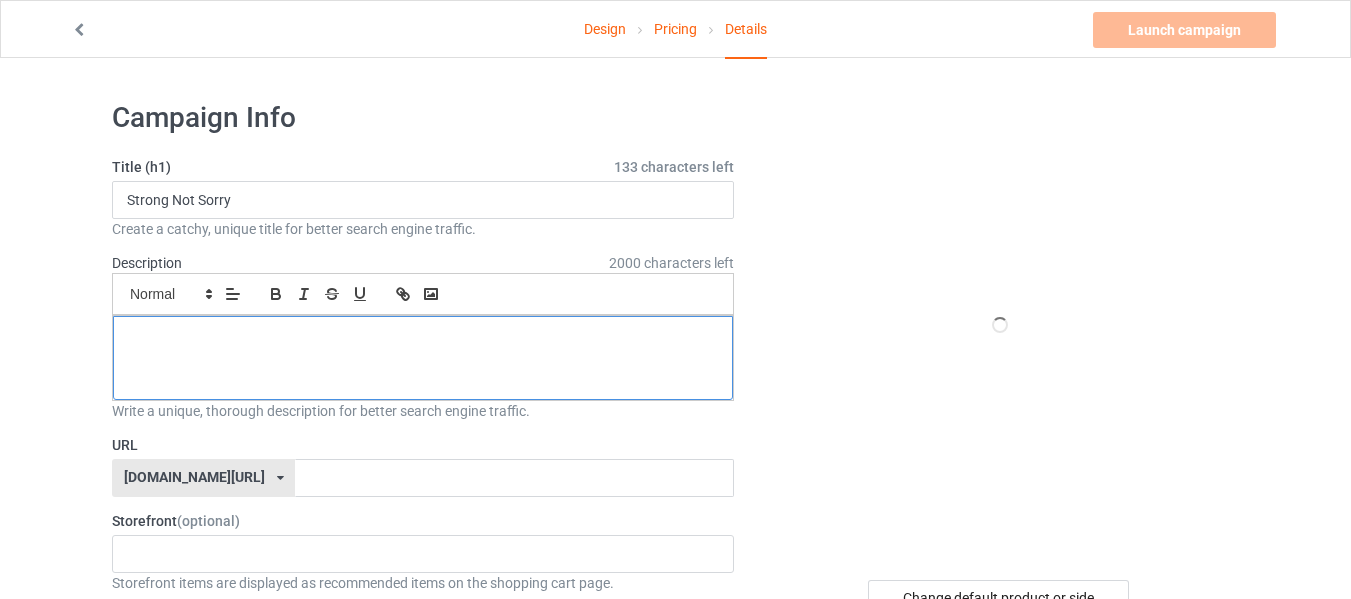 click at bounding box center [423, 358] 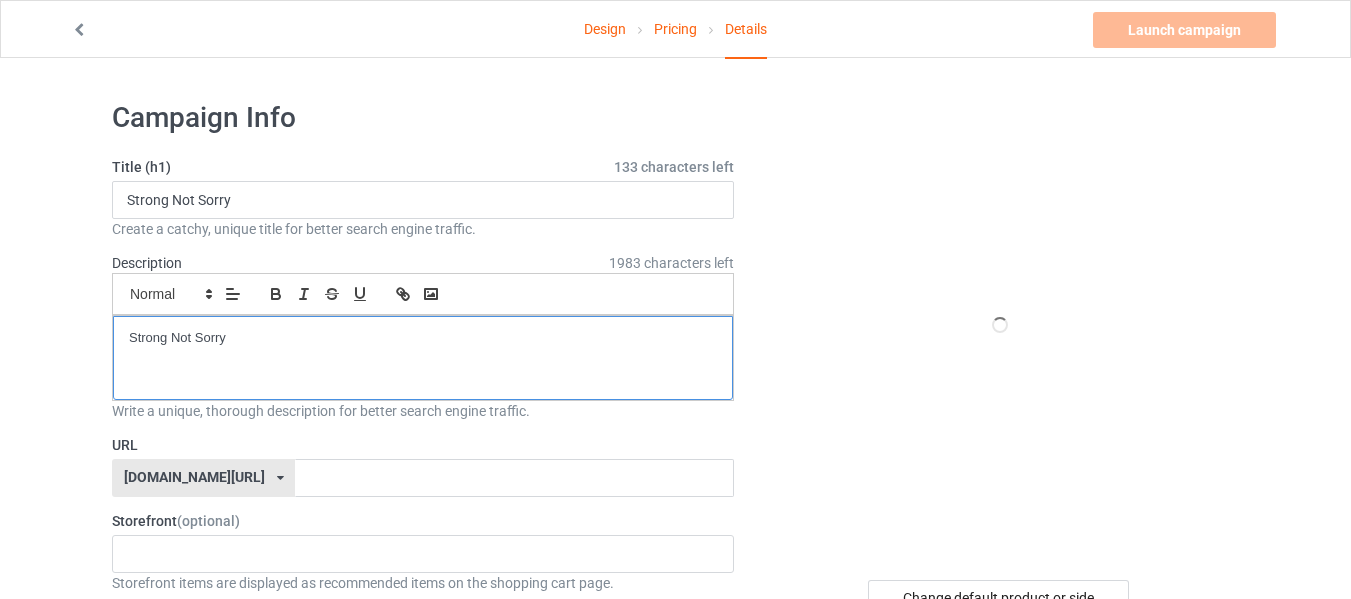 scroll, scrollTop: 0, scrollLeft: 0, axis: both 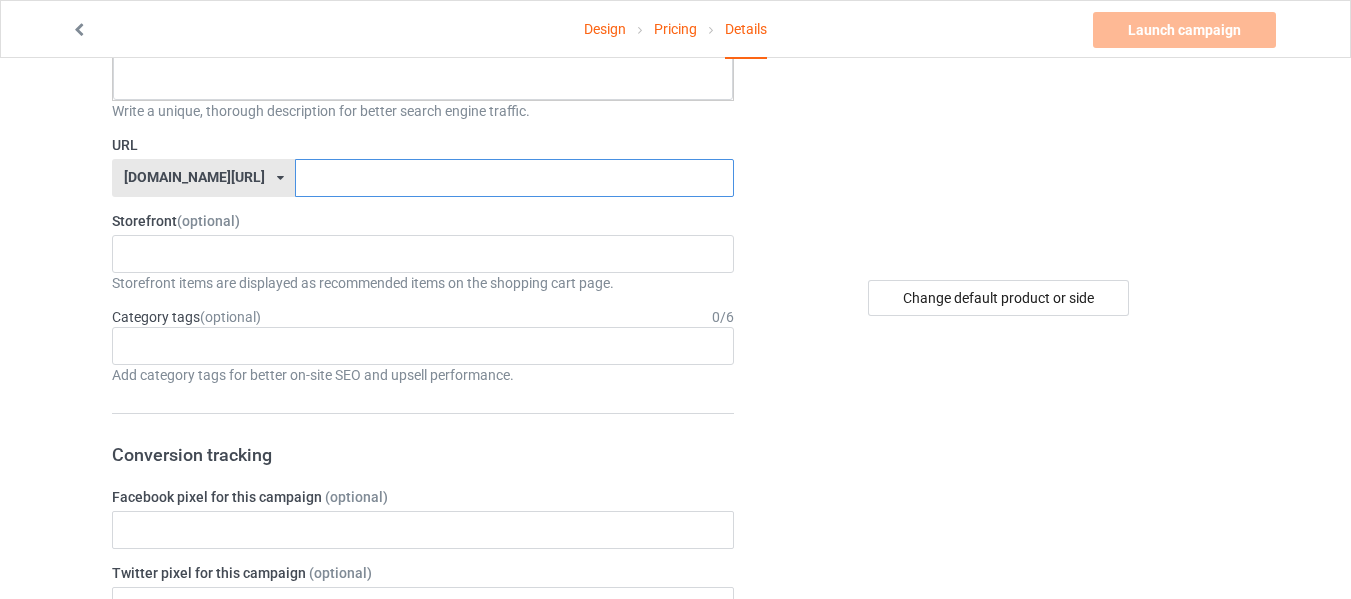 click at bounding box center [514, 178] 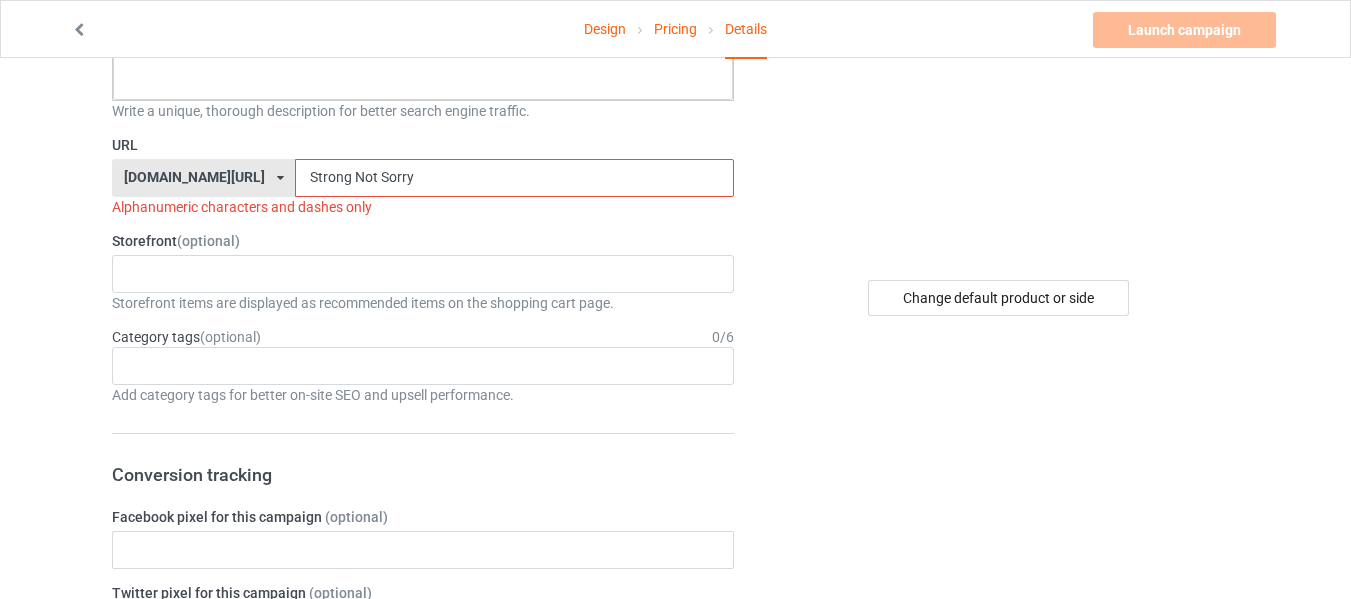 click on "Strong Not Sorry" at bounding box center (514, 178) 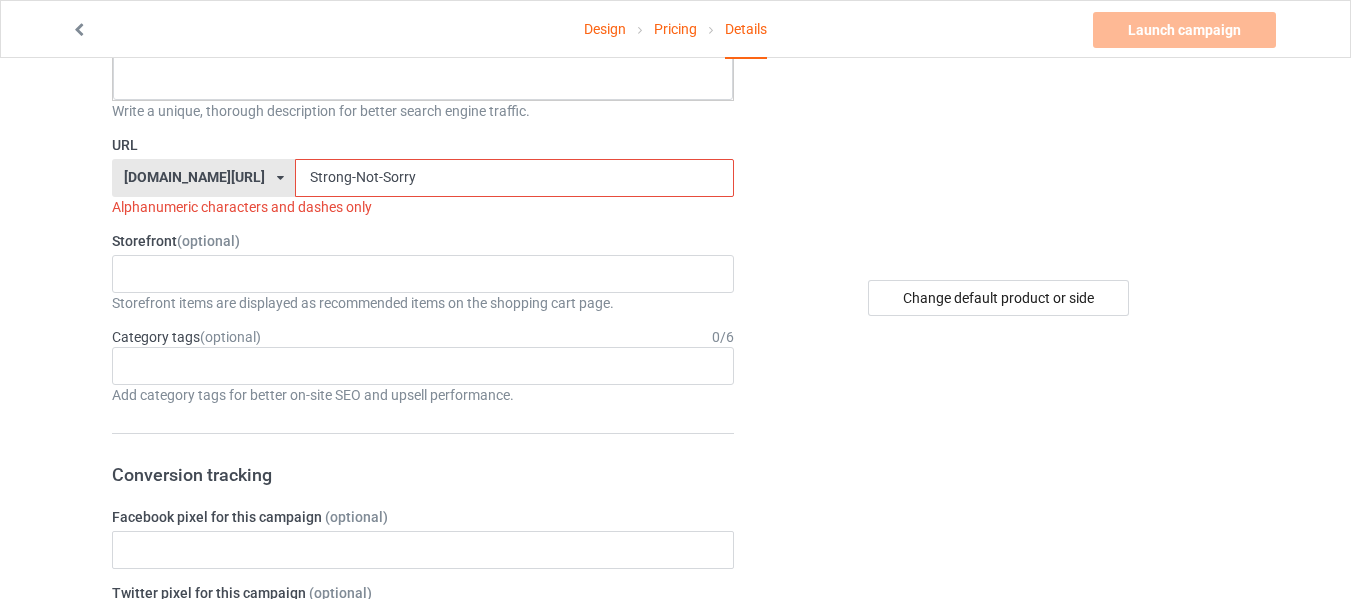 click on "Strong-Not-Sorry" at bounding box center (514, 178) 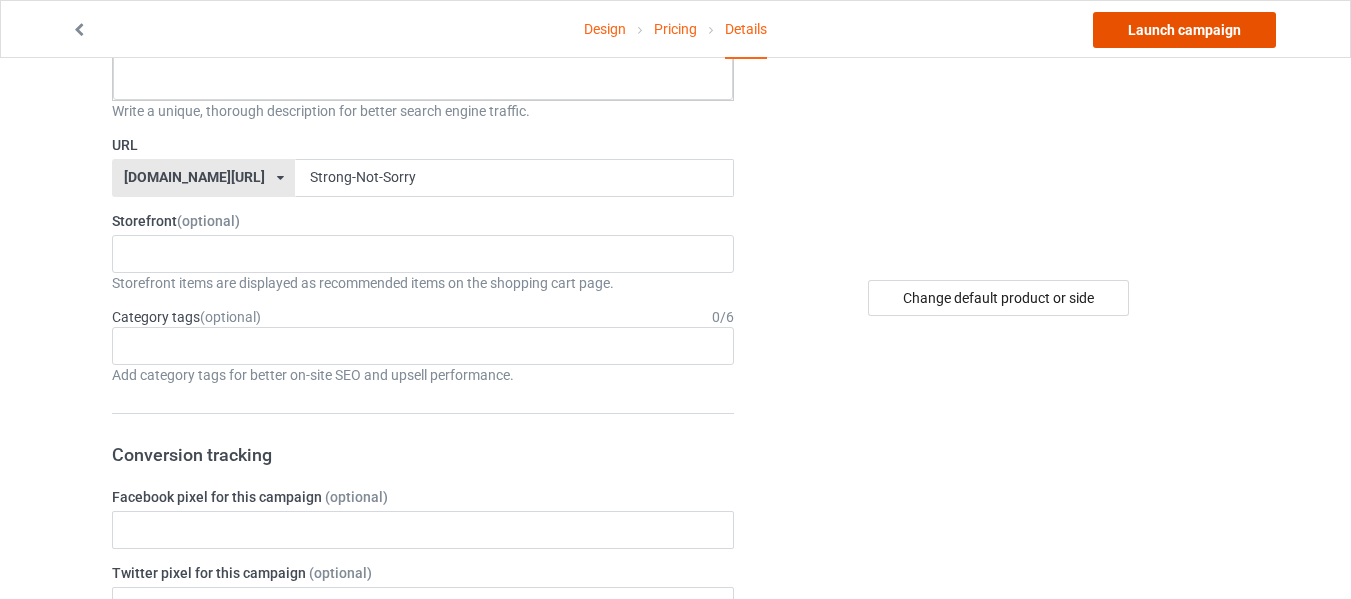 click on "Launch campaign" at bounding box center (1184, 30) 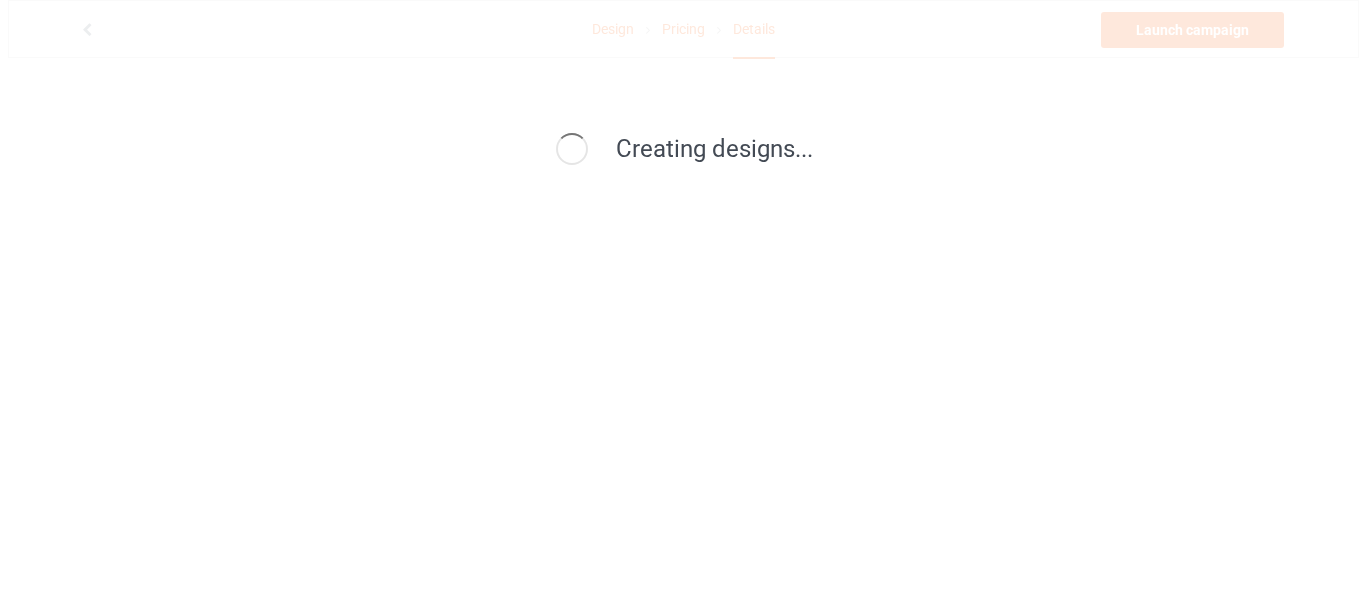 scroll, scrollTop: 0, scrollLeft: 0, axis: both 